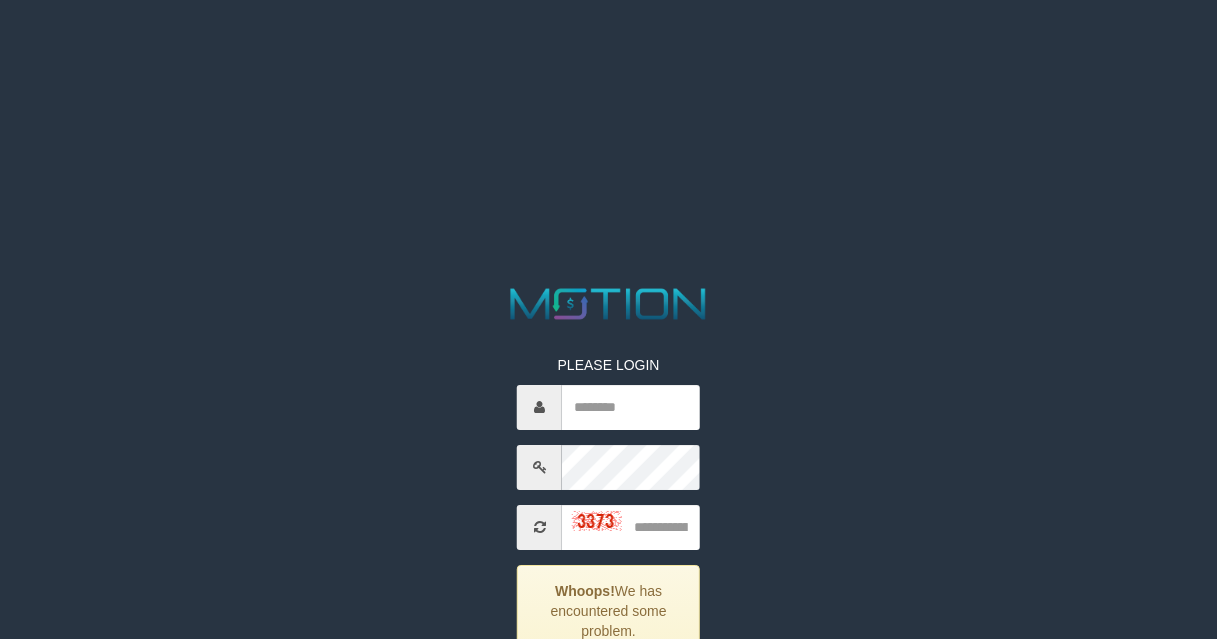 scroll, scrollTop: 0, scrollLeft: 0, axis: both 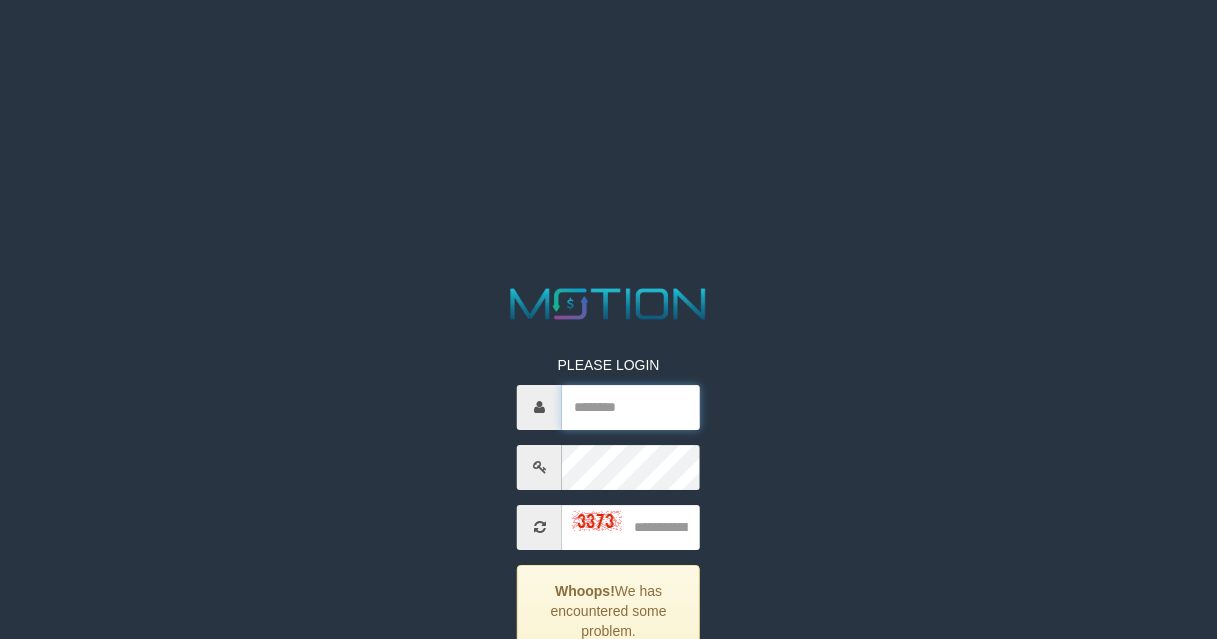 type on "*****" 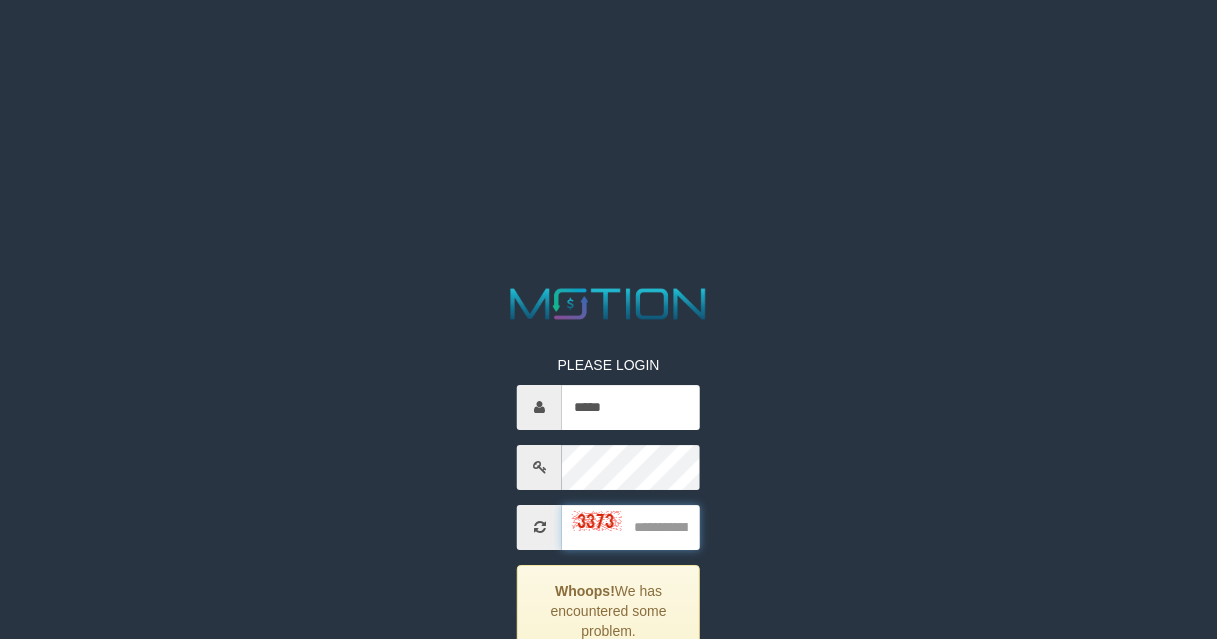 click at bounding box center [631, 527] 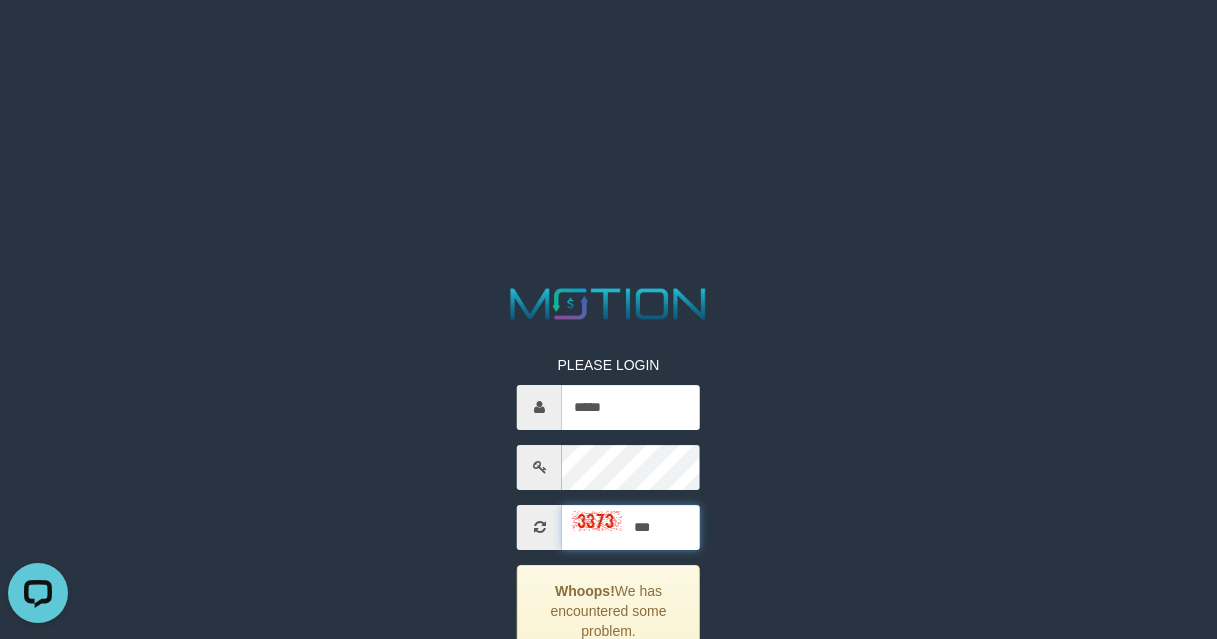 scroll, scrollTop: 0, scrollLeft: 0, axis: both 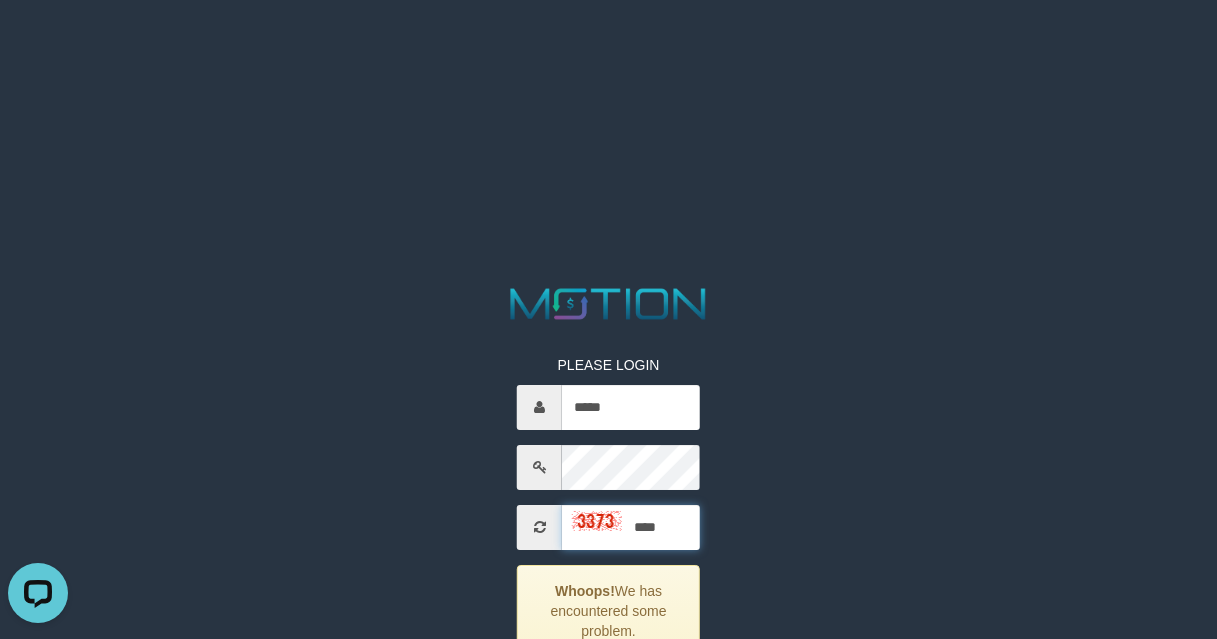 type on "****" 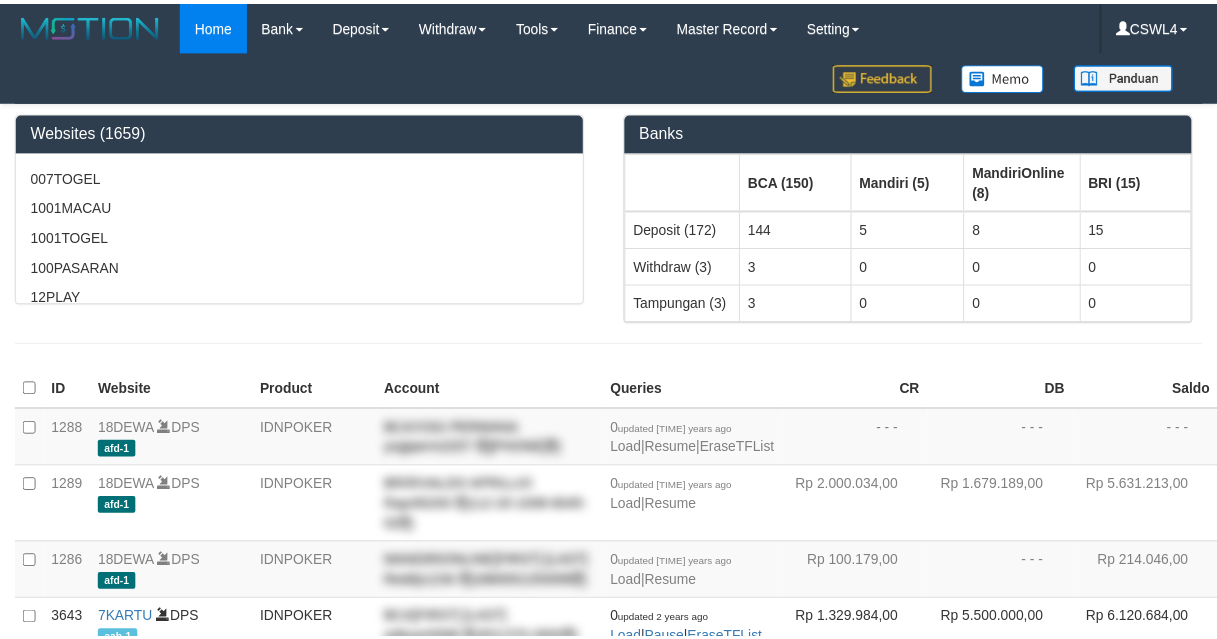 scroll, scrollTop: 0, scrollLeft: 0, axis: both 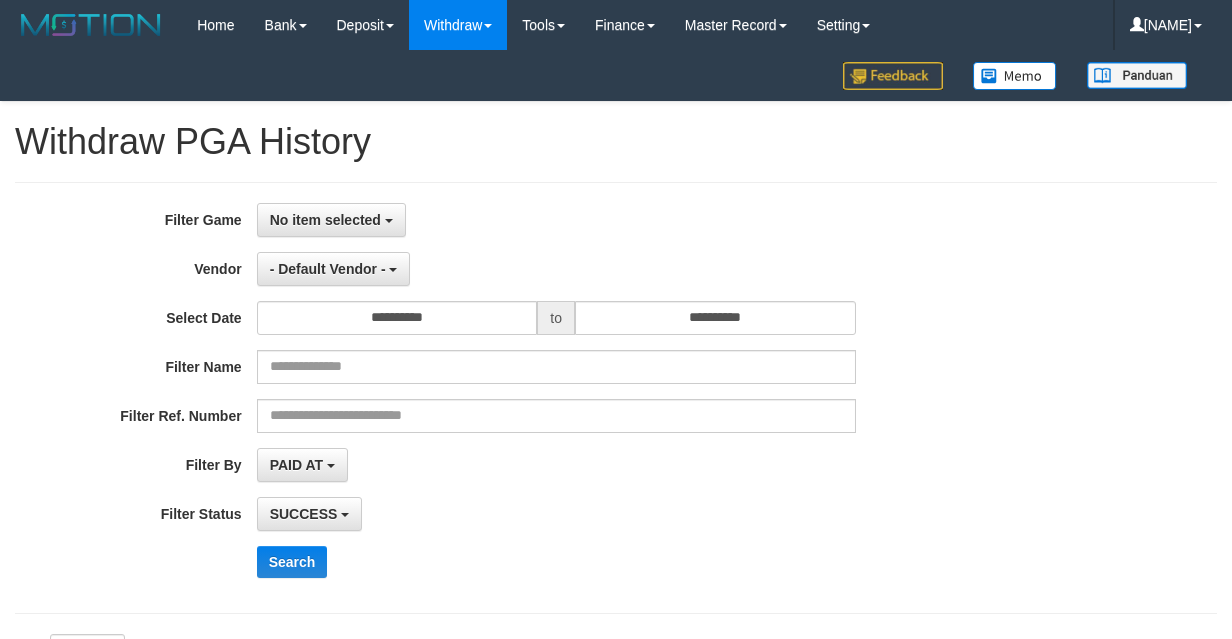 select 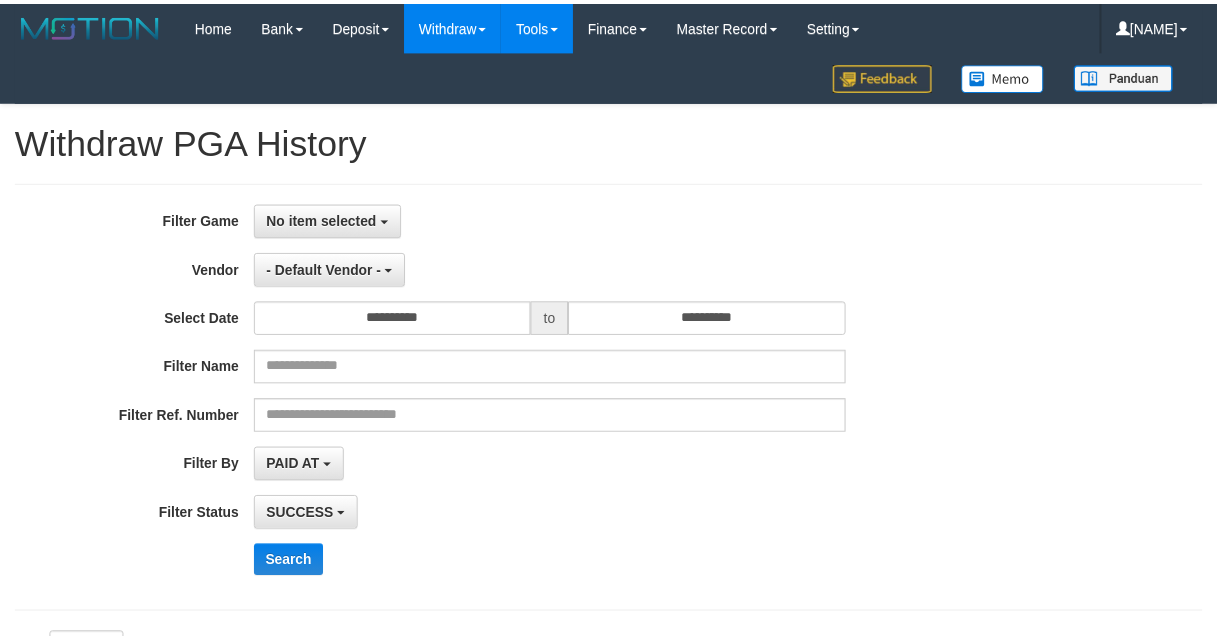 scroll, scrollTop: 0, scrollLeft: 0, axis: both 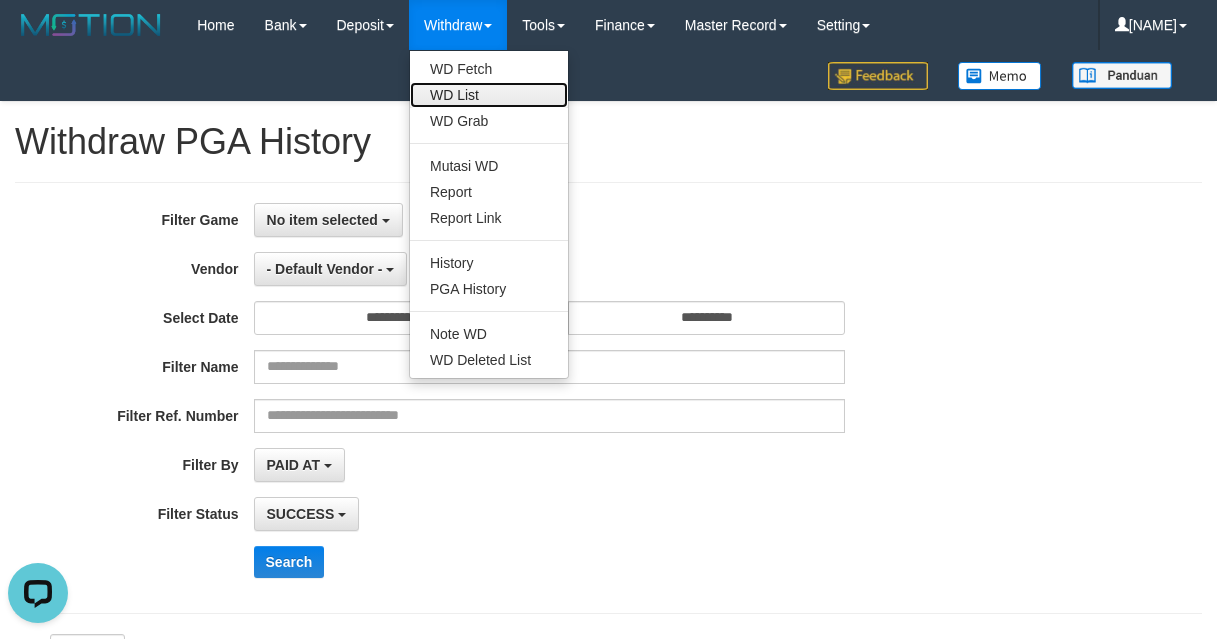 click on "WD List" at bounding box center [489, 95] 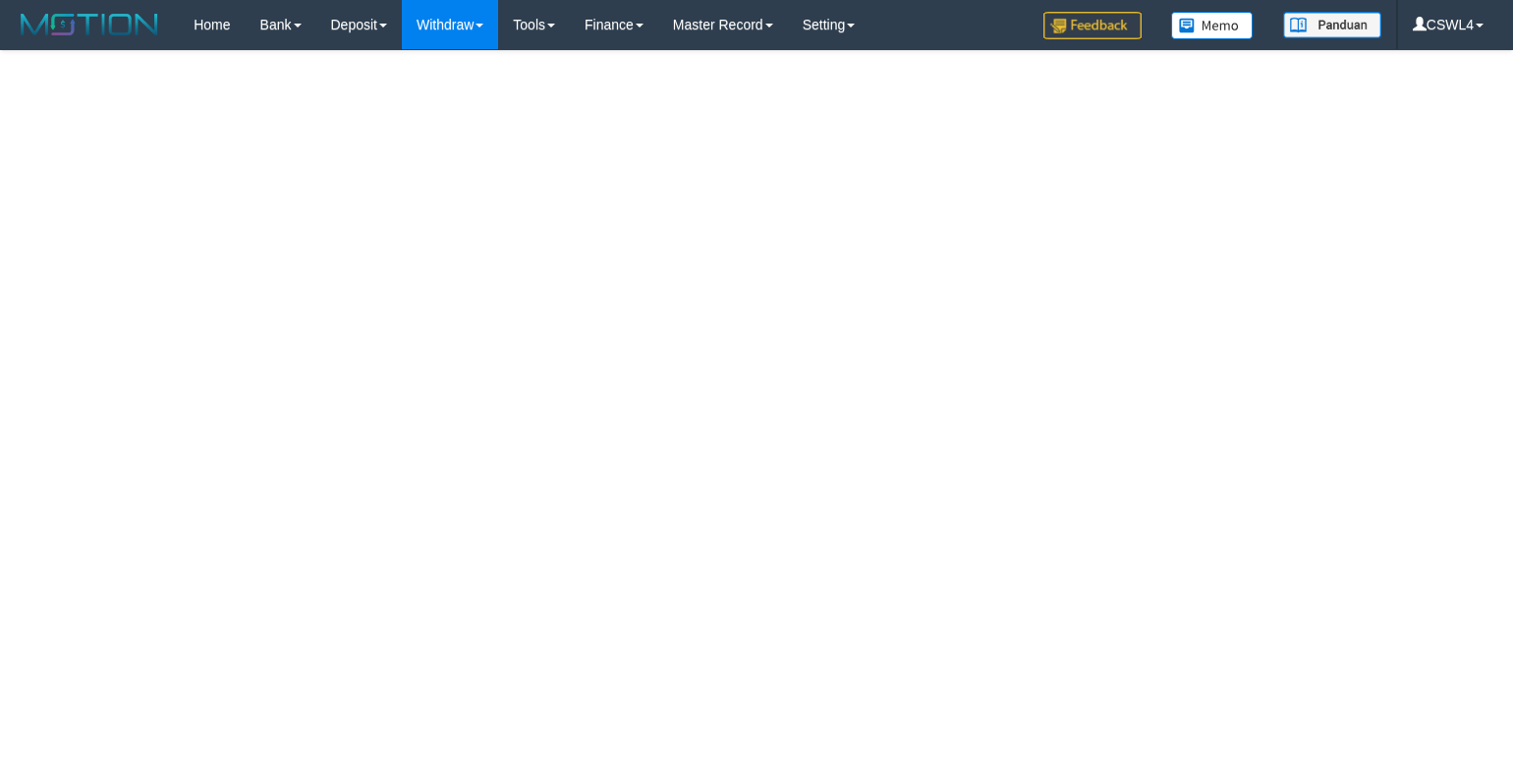 scroll, scrollTop: 0, scrollLeft: 0, axis: both 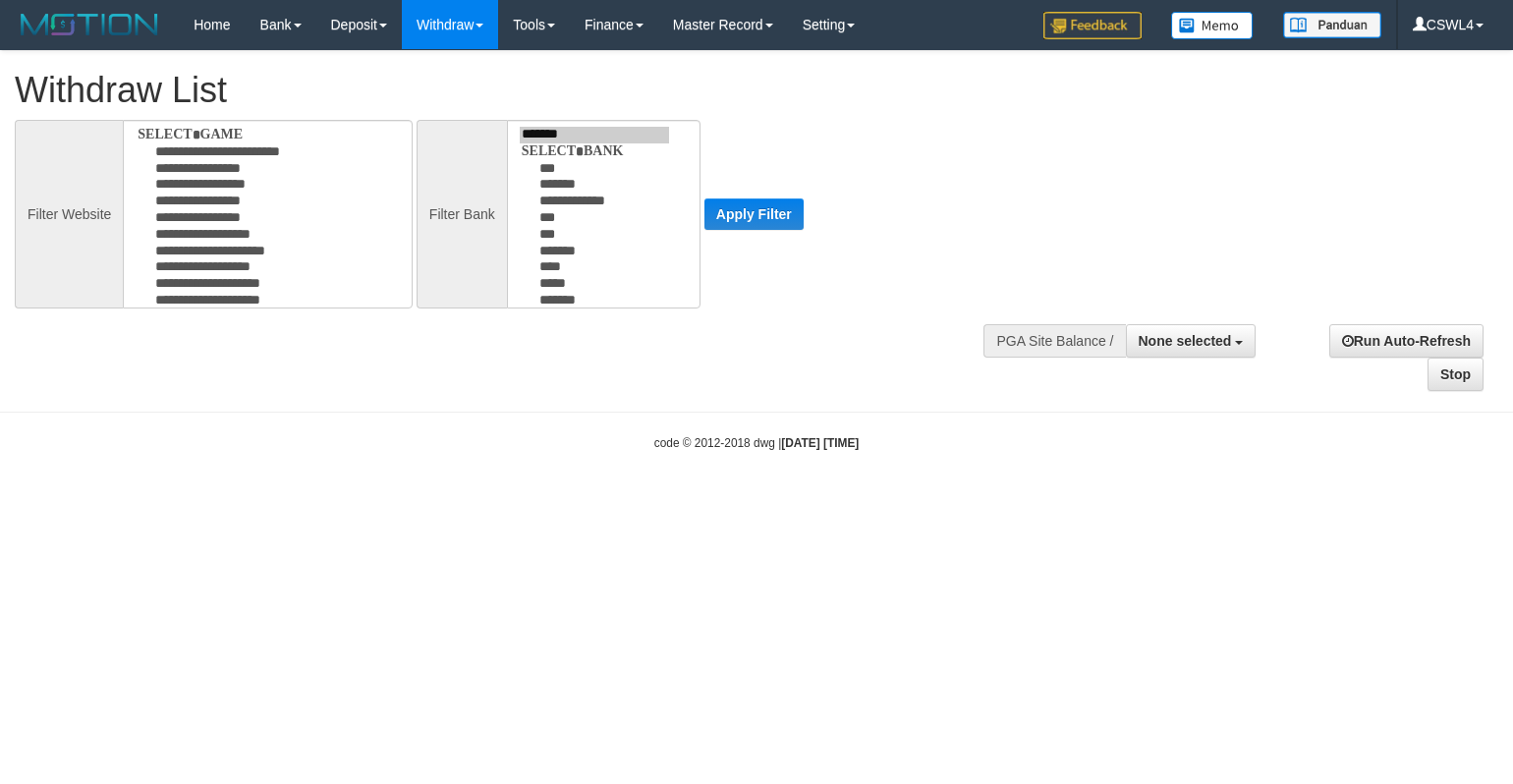 select 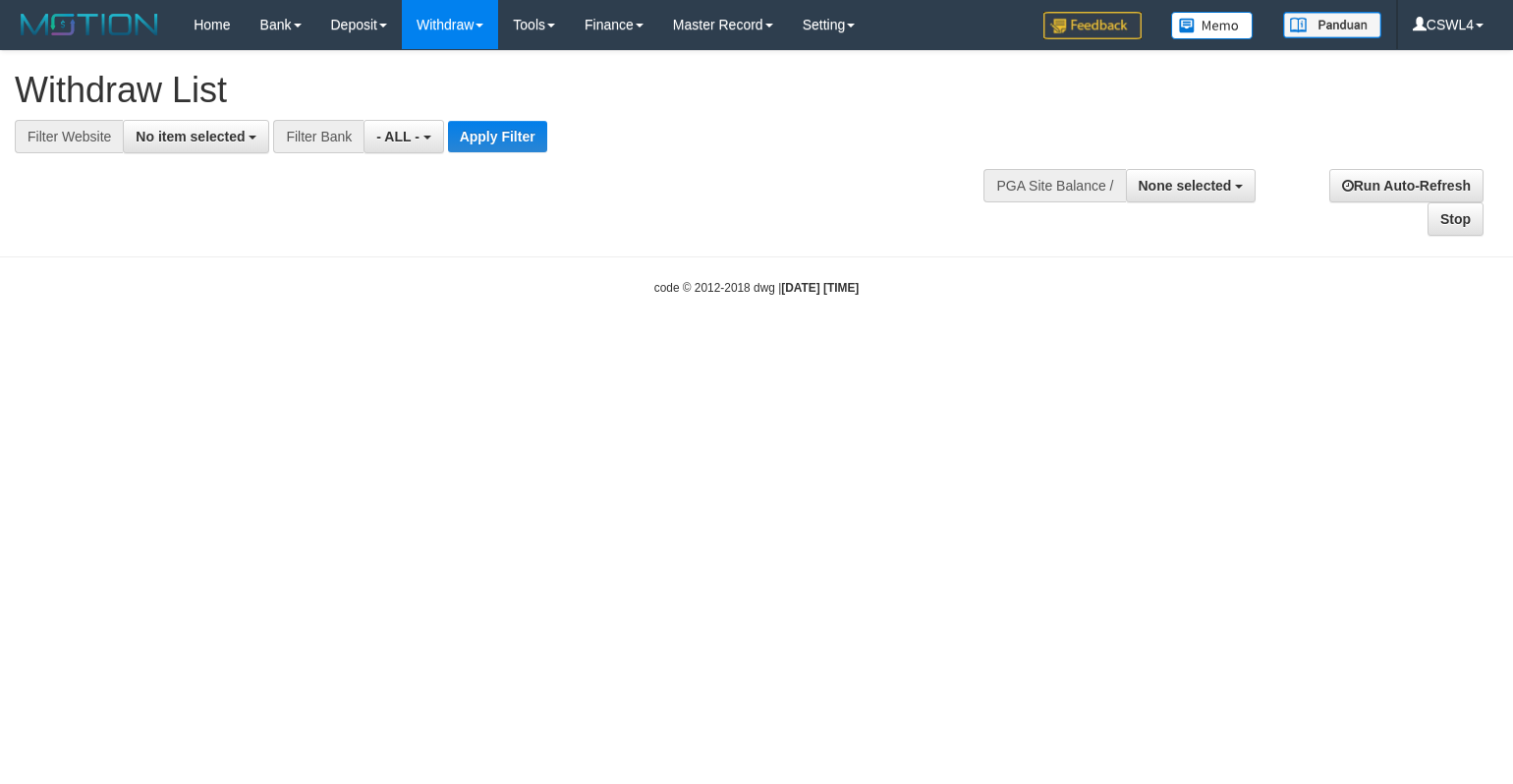 click on "**********" at bounding box center (418, 137) 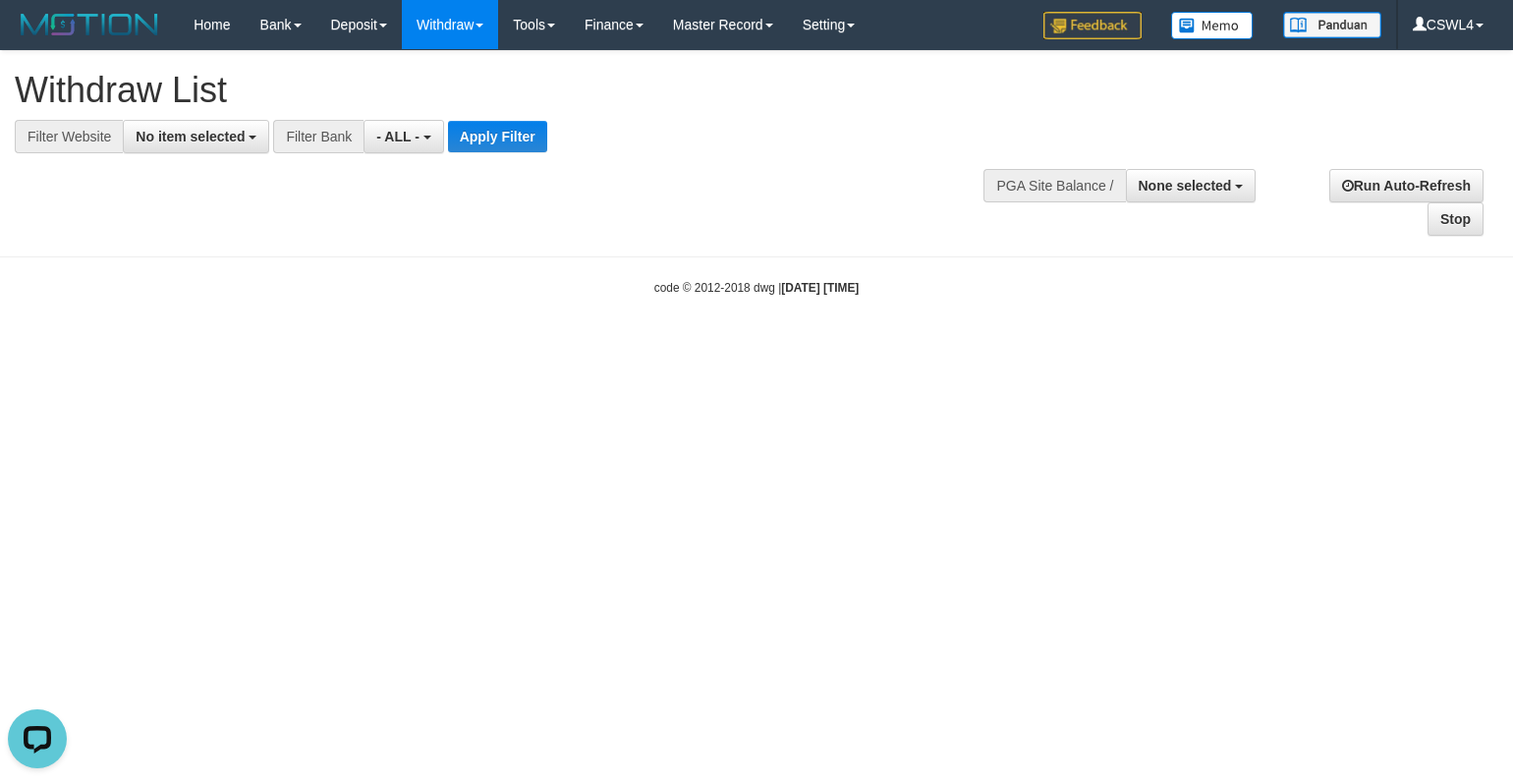scroll, scrollTop: 0, scrollLeft: 0, axis: both 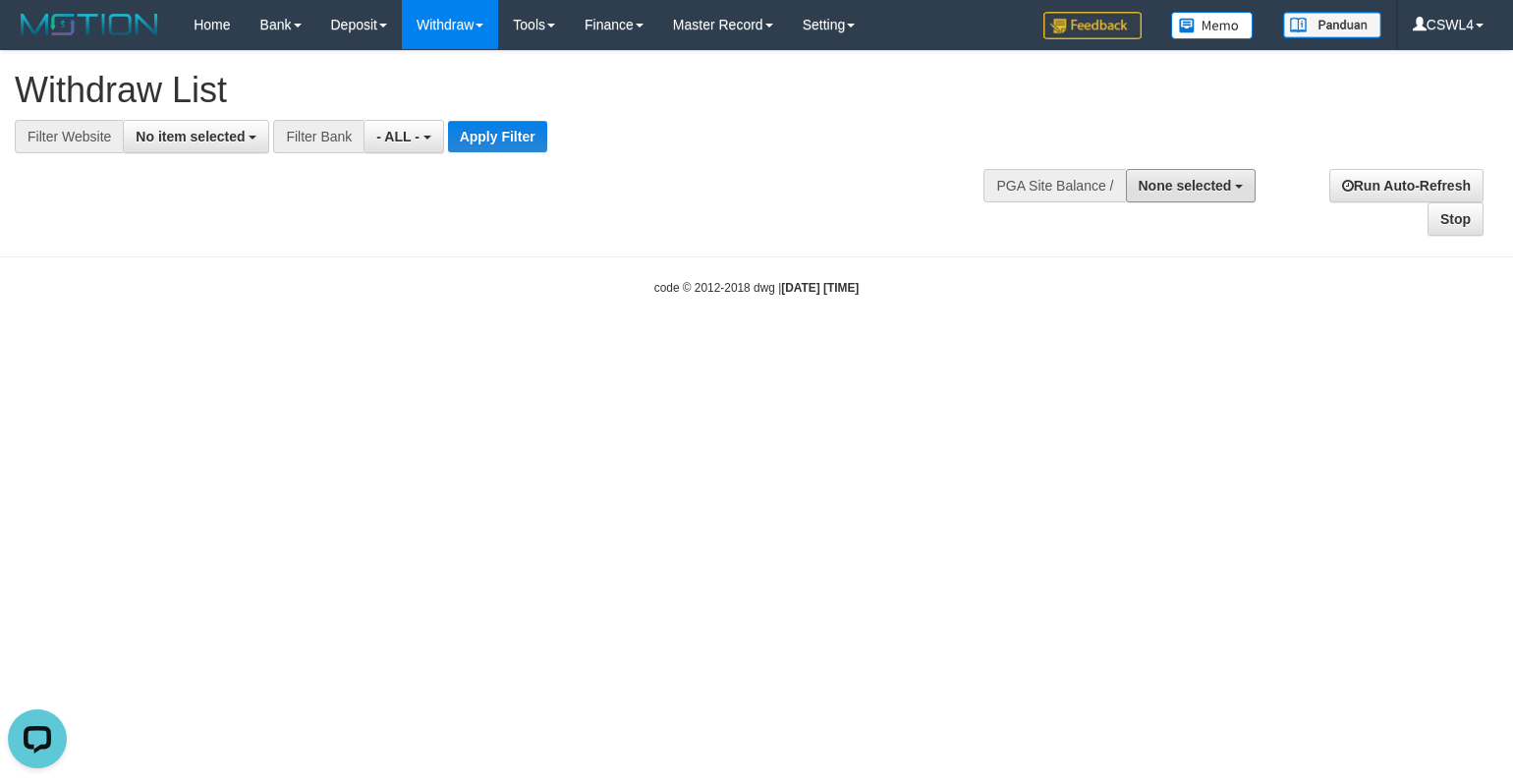 drag, startPoint x: 1157, startPoint y: 172, endPoint x: 1091, endPoint y: 229, distance: 87.20665 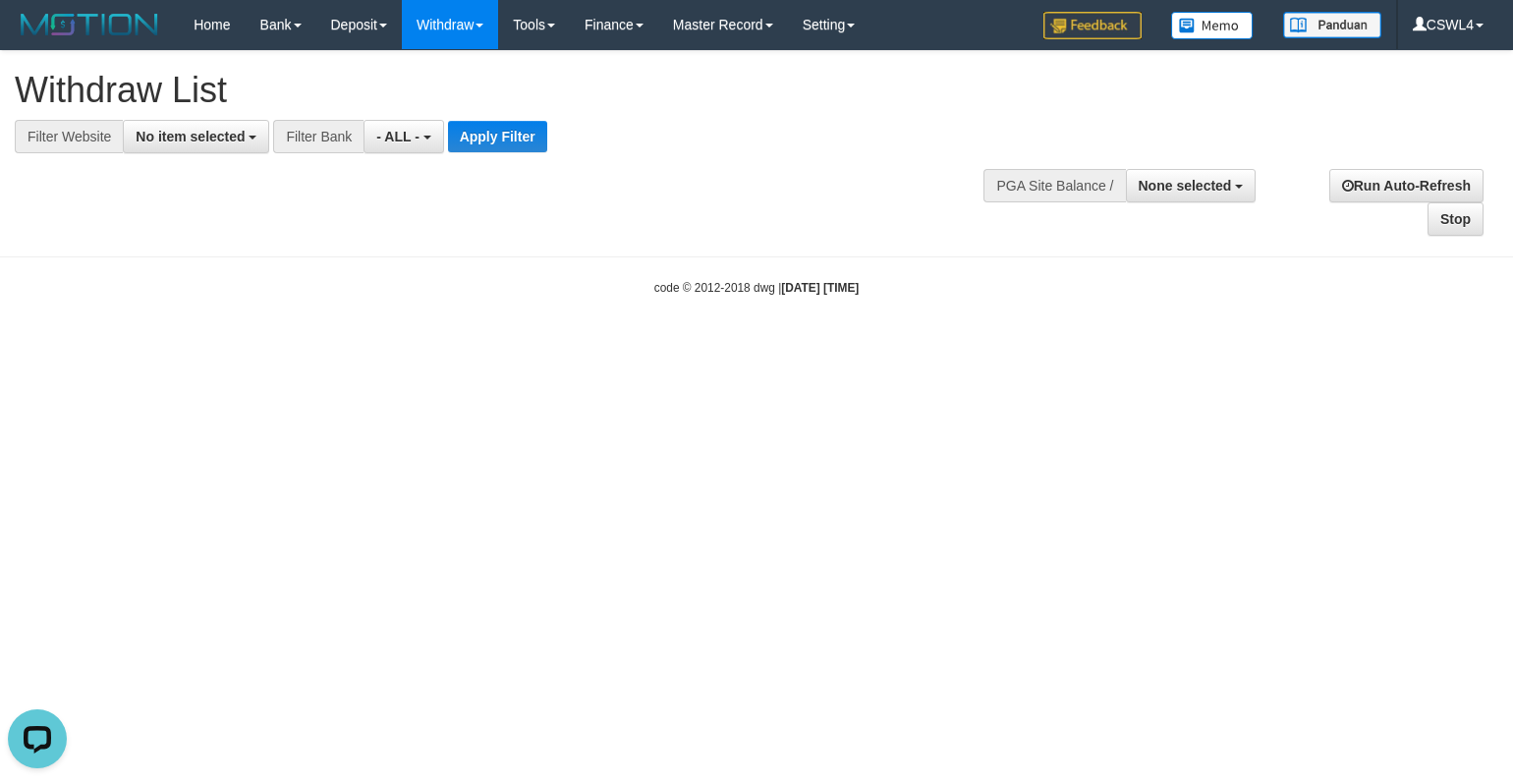 click at bounding box center (0, 0) 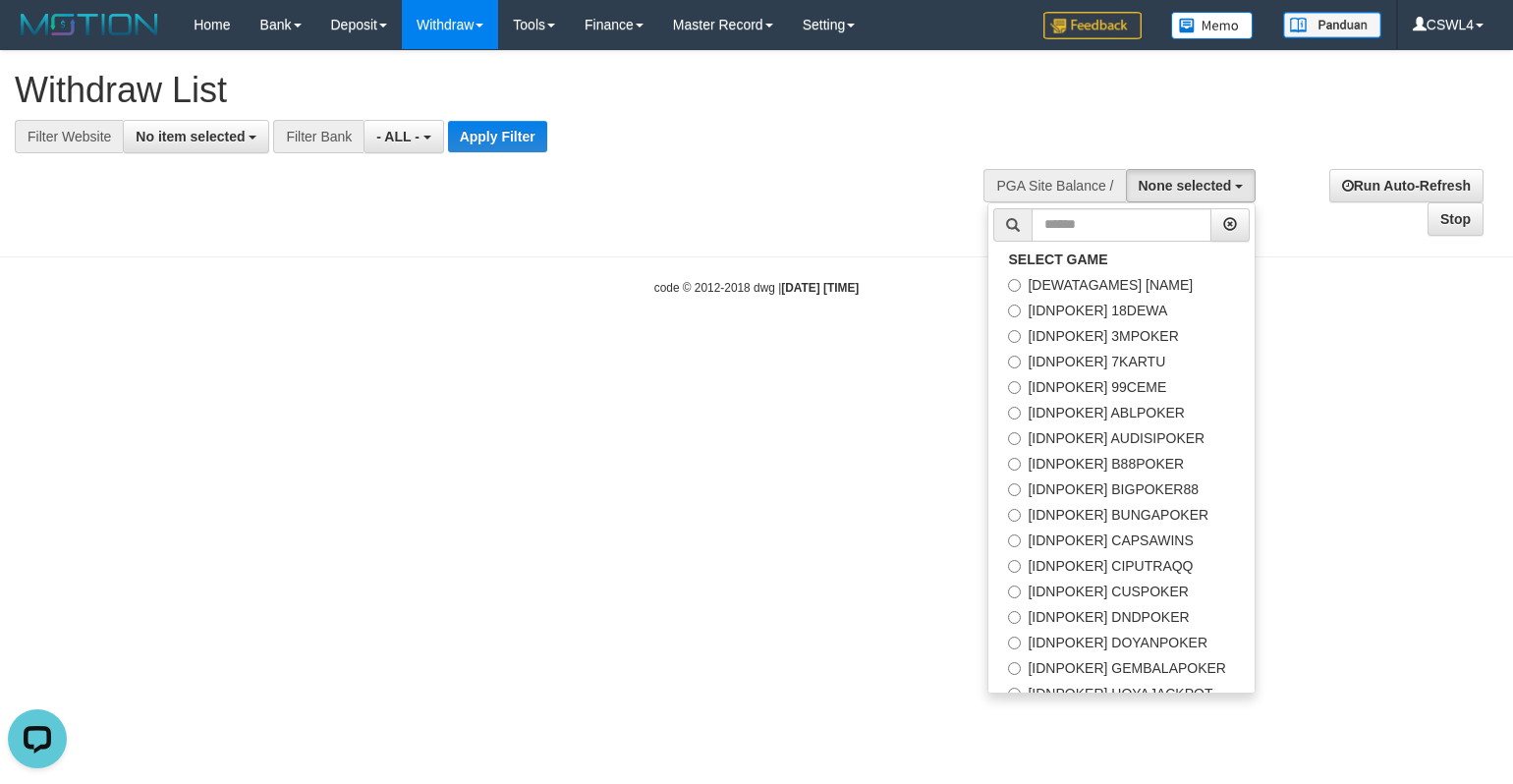 drag, startPoint x: 398, startPoint y: 601, endPoint x: 976, endPoint y: 305, distance: 649.38432 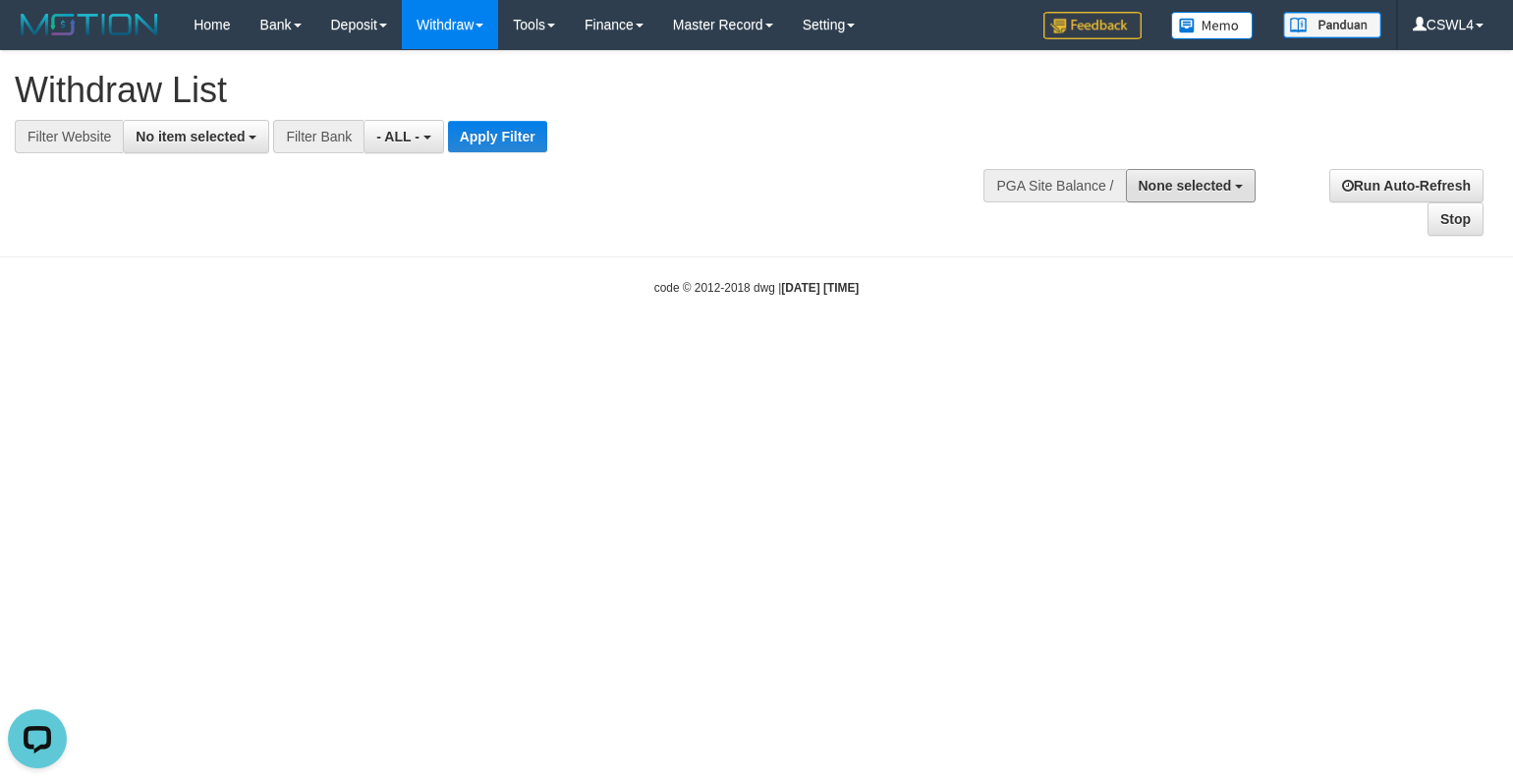 click on "None selected" at bounding box center [1185, 186] 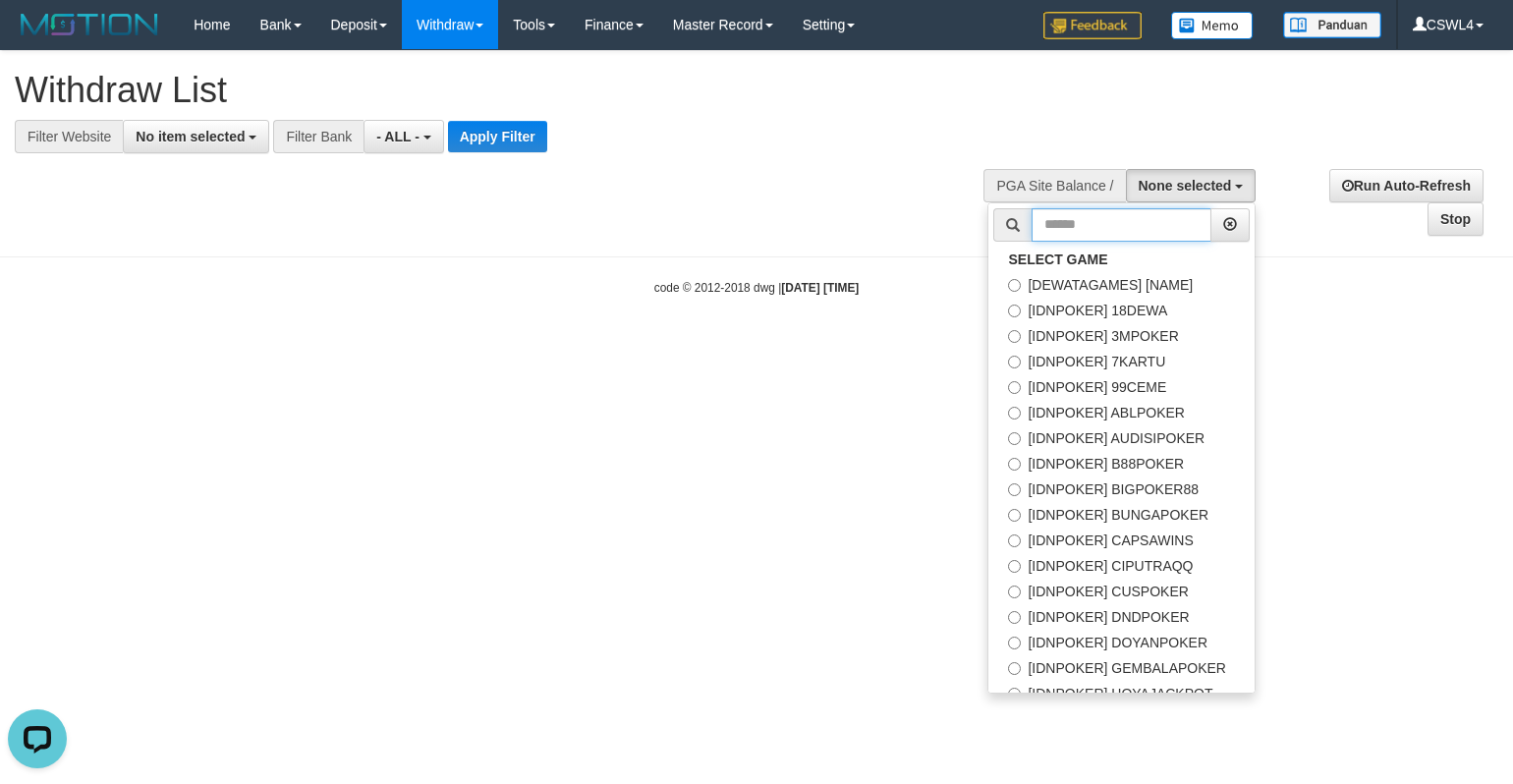 drag, startPoint x: 1131, startPoint y: 242, endPoint x: 1137, endPoint y: 224, distance: 18.973666 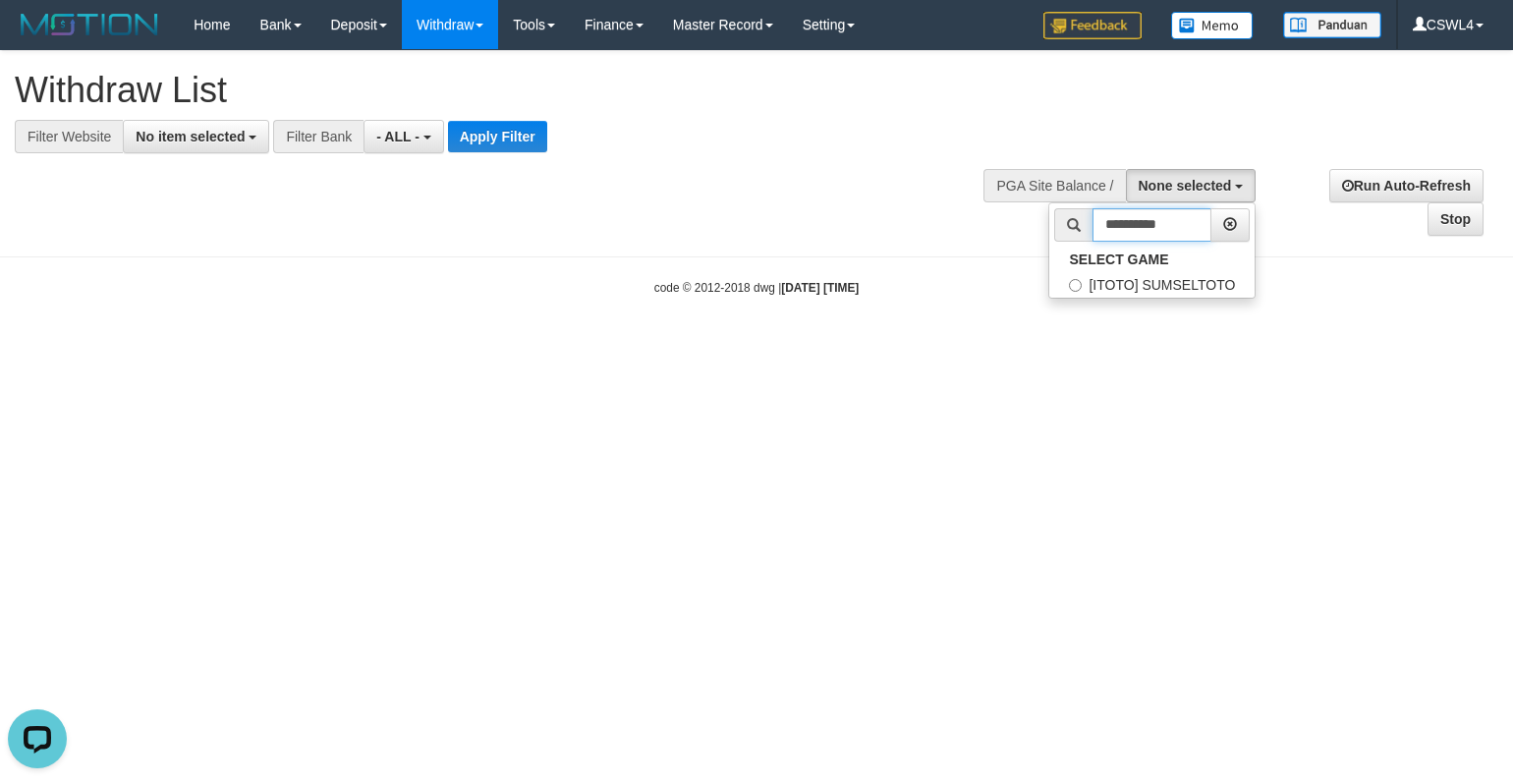 type on "**********" 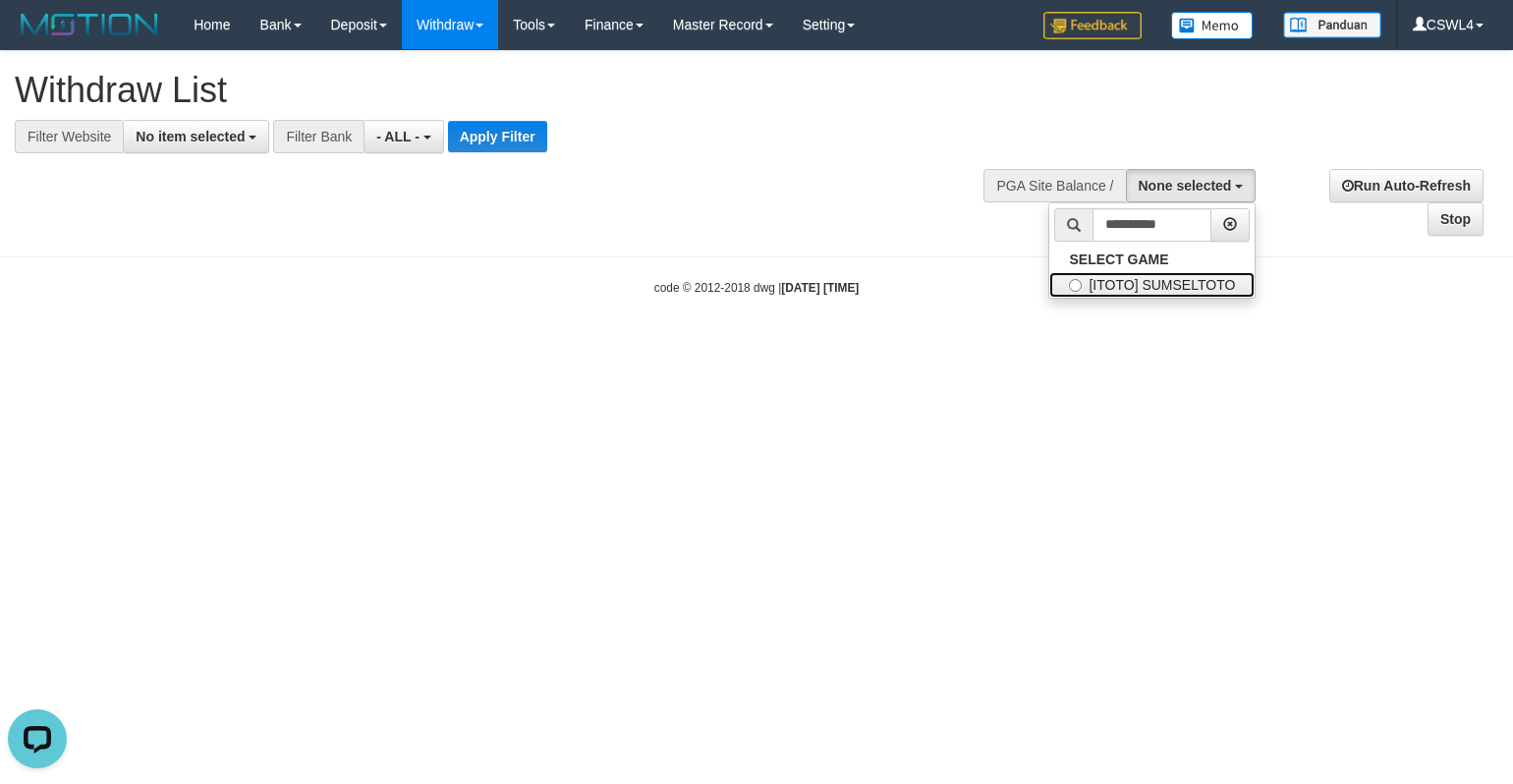 click on "[ITOTO] SUMSELTOTO" at bounding box center [1151, 285] 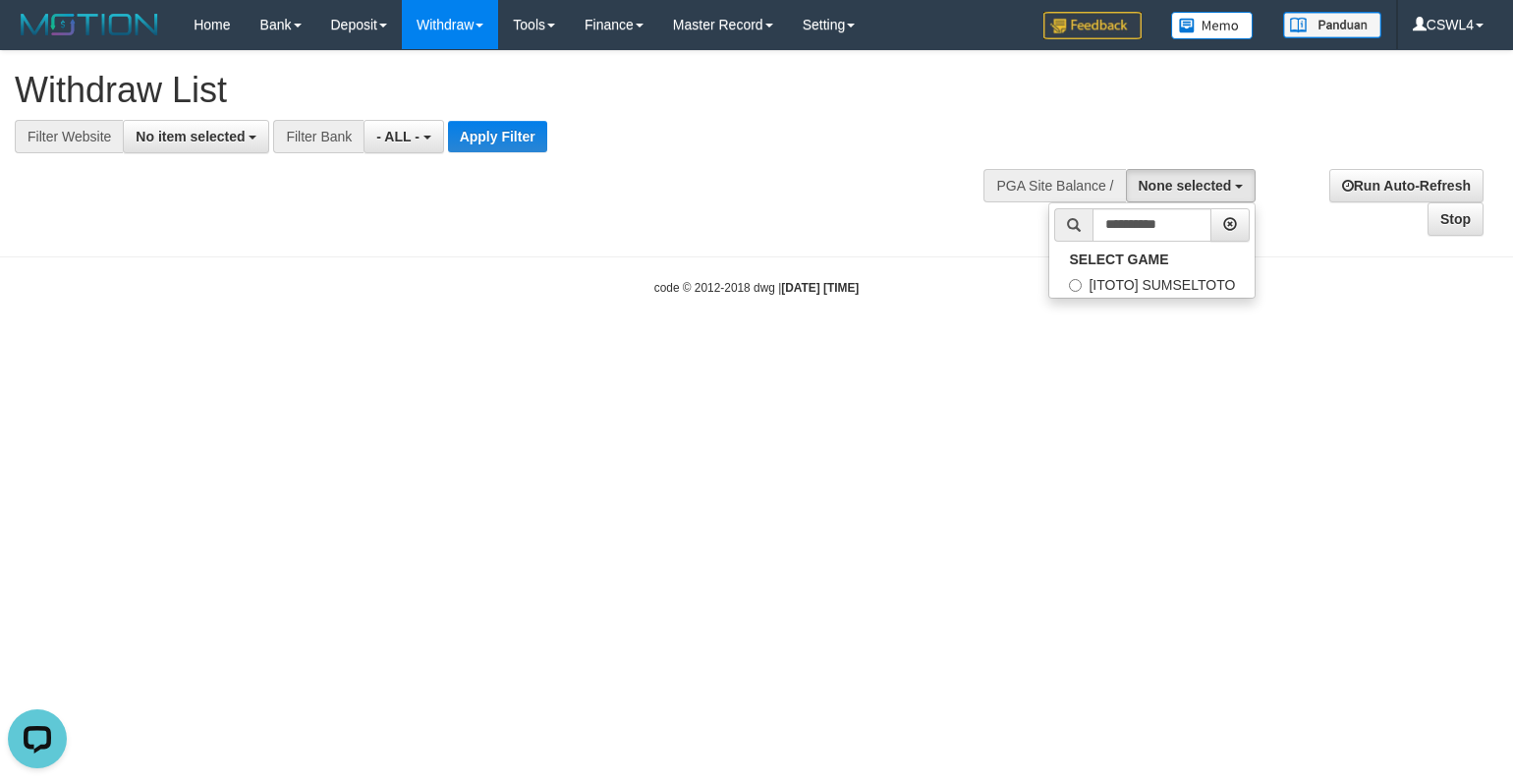 select on "***" 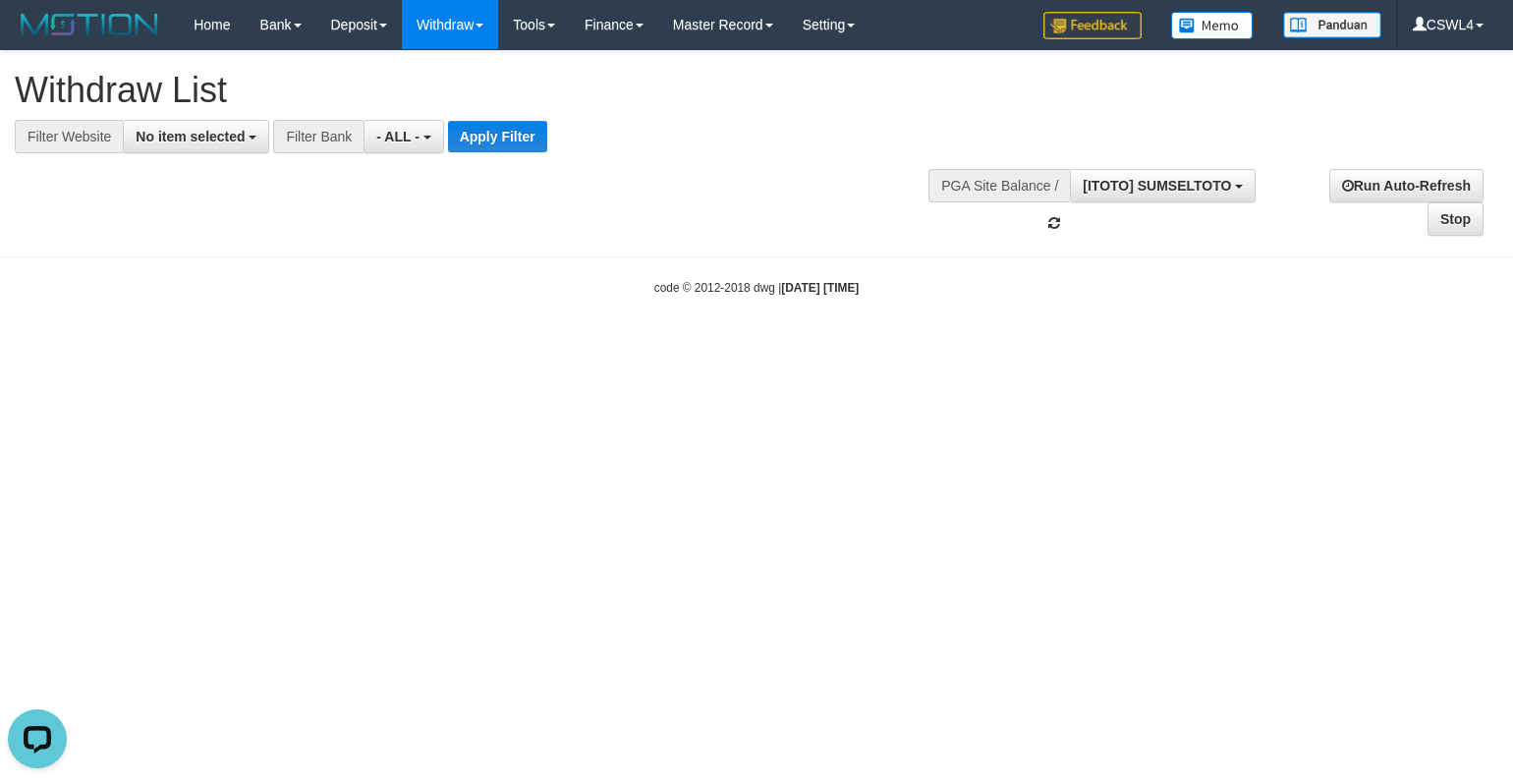 scroll, scrollTop: 20563, scrollLeft: 0, axis: vertical 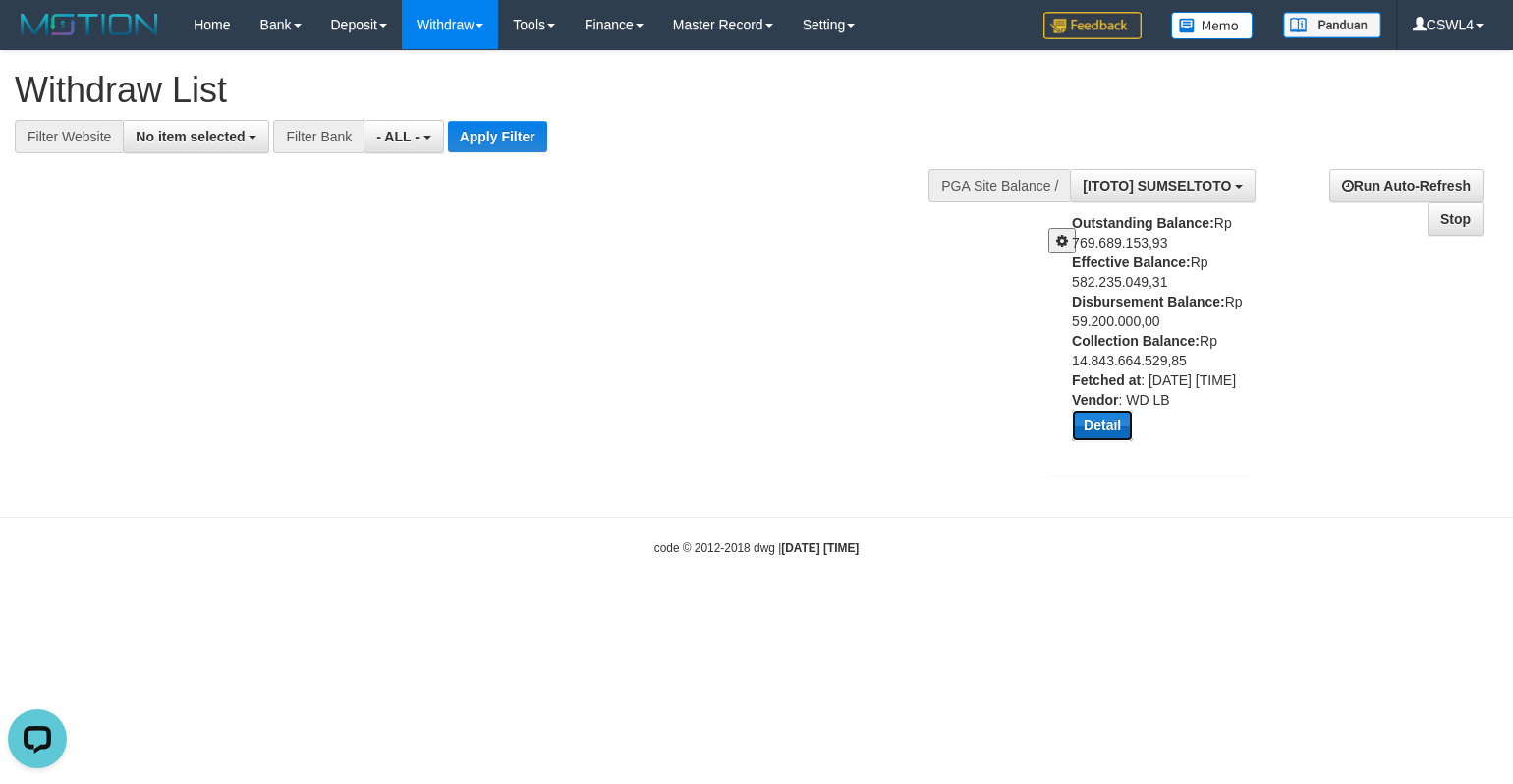 click on "Detail" at bounding box center (1102, 425) 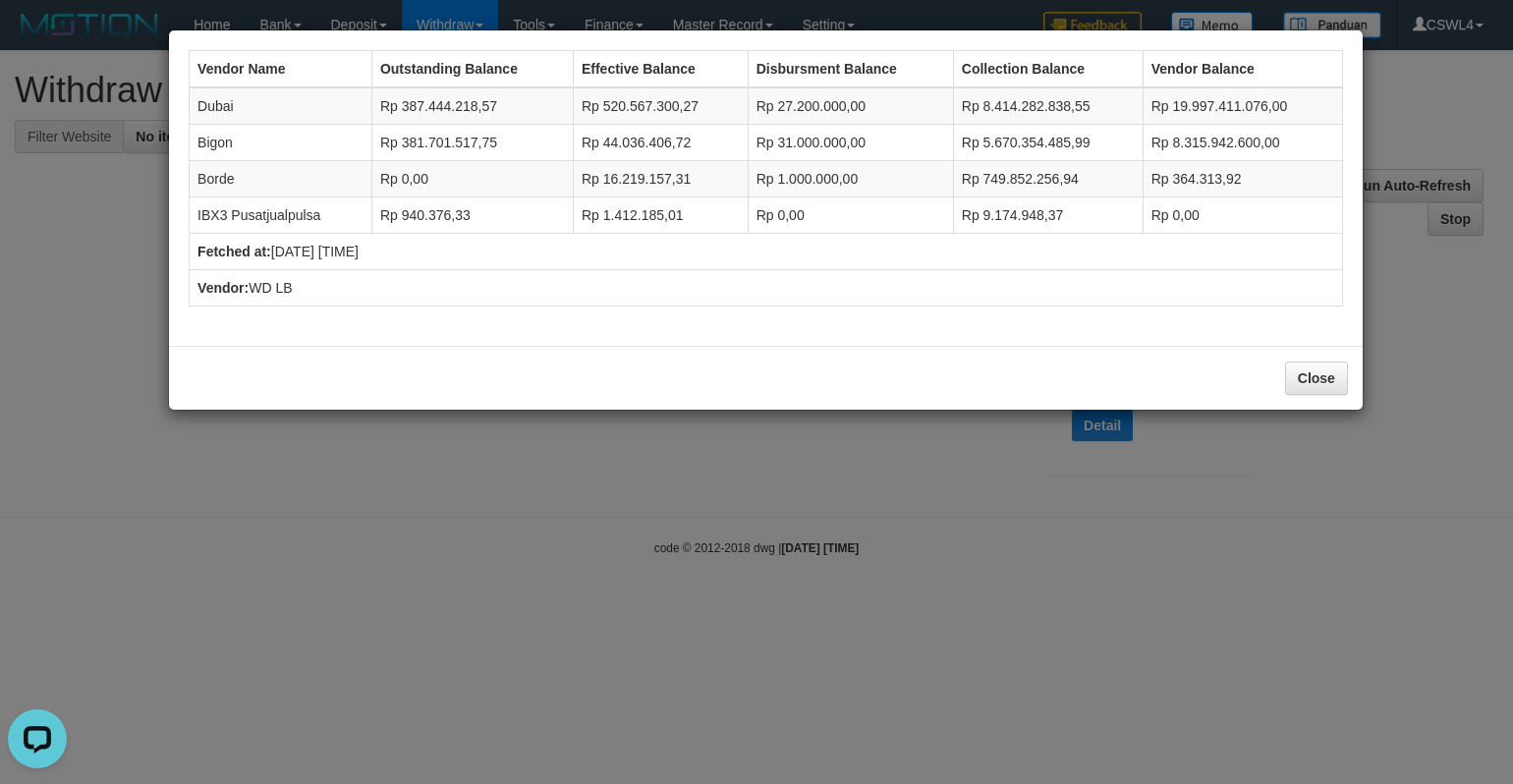 click on "Vendor Balance" at bounding box center (1242, 70) 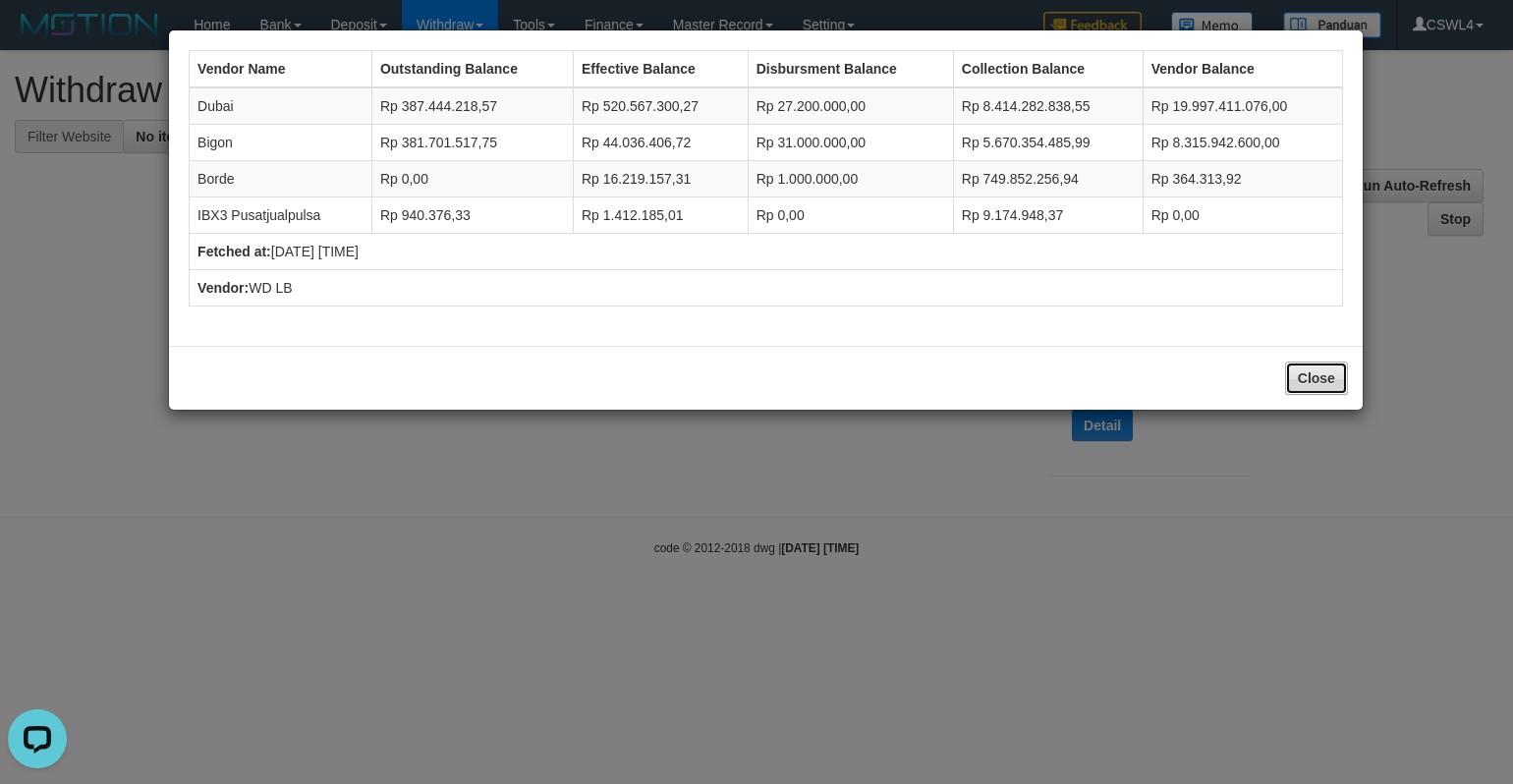 click on "Close" at bounding box center [1317, 378] 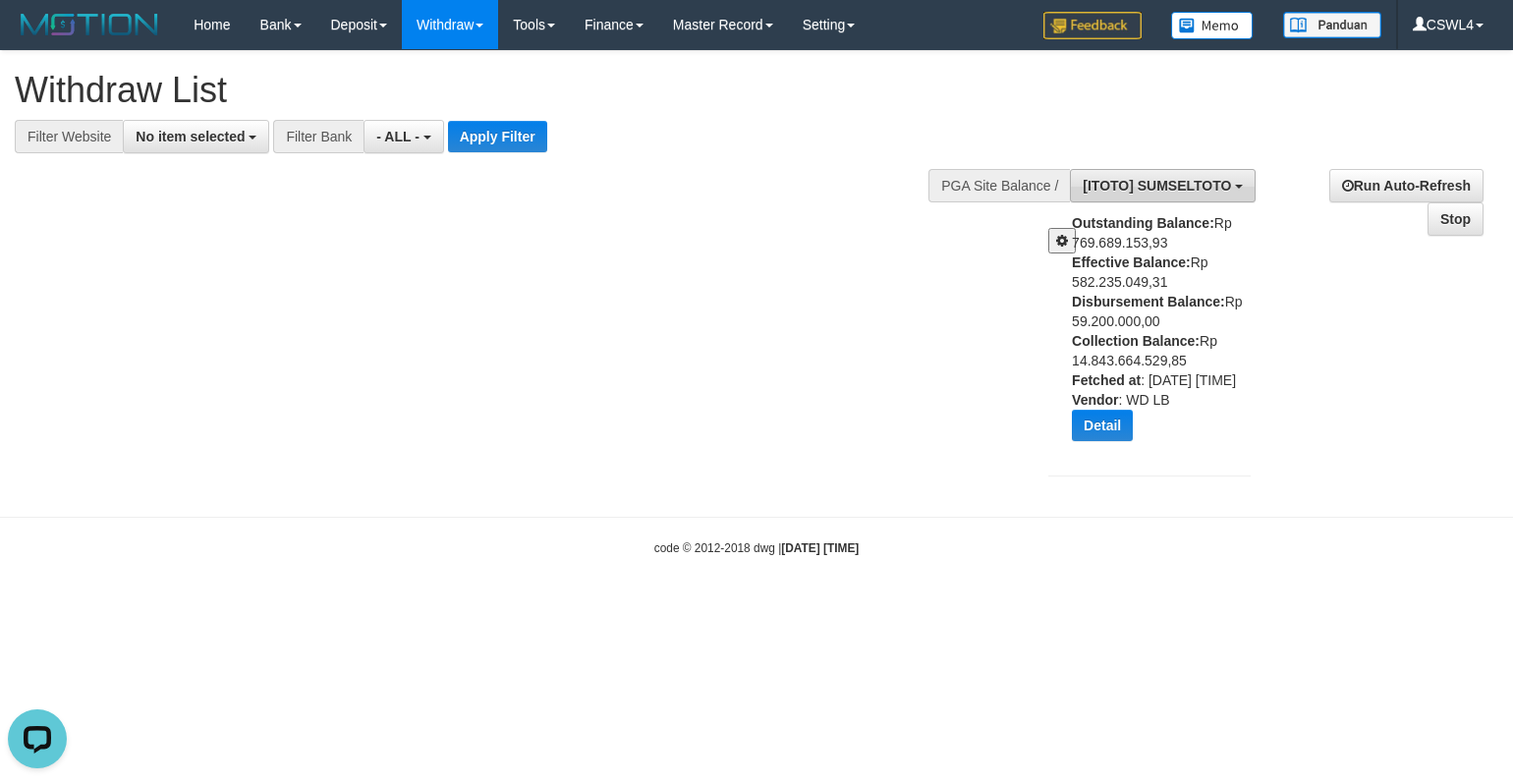 click on "[ITOTO] SUMSELTOTO" at bounding box center [1162, 186] 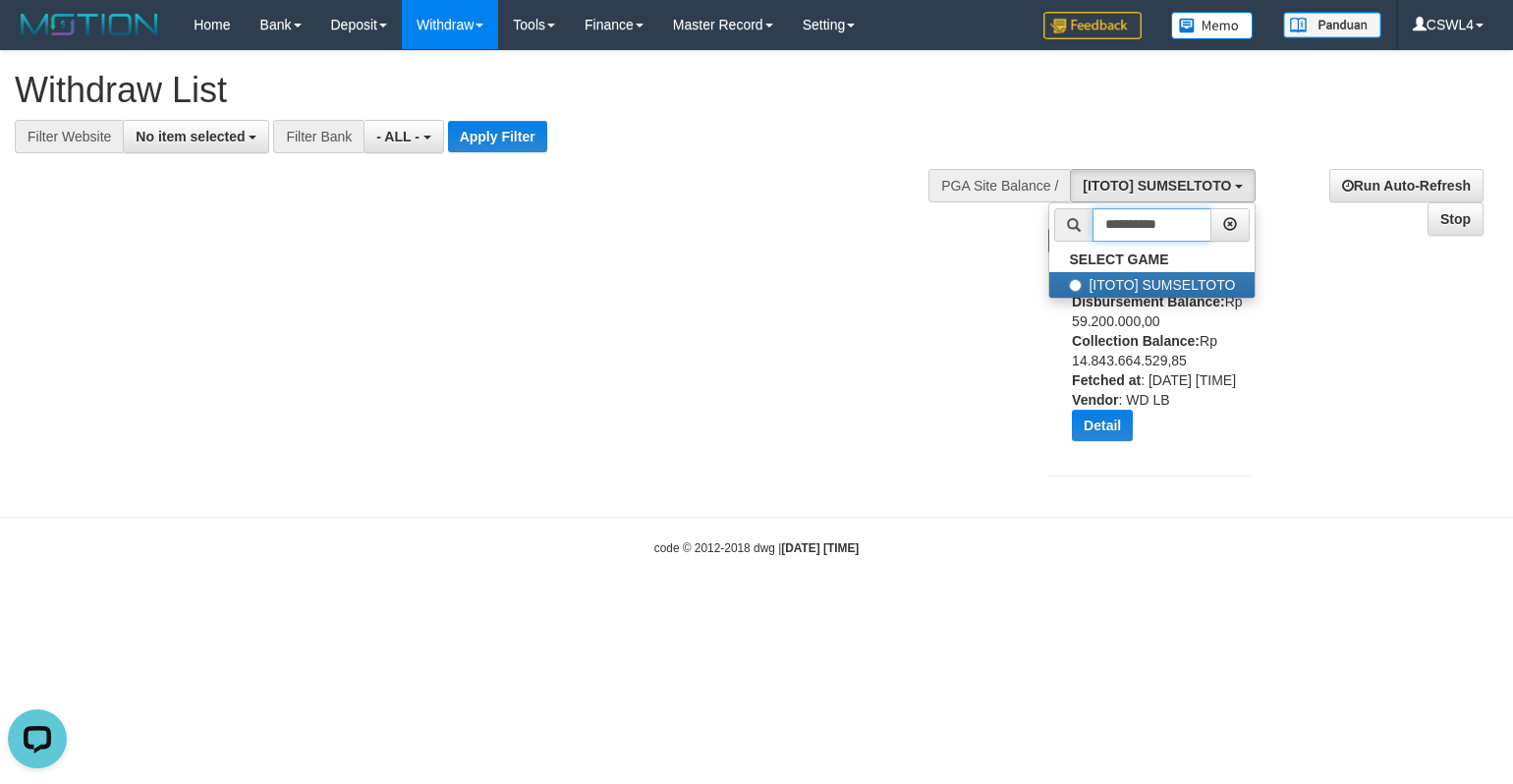 click on "**********" at bounding box center [1151, 225] 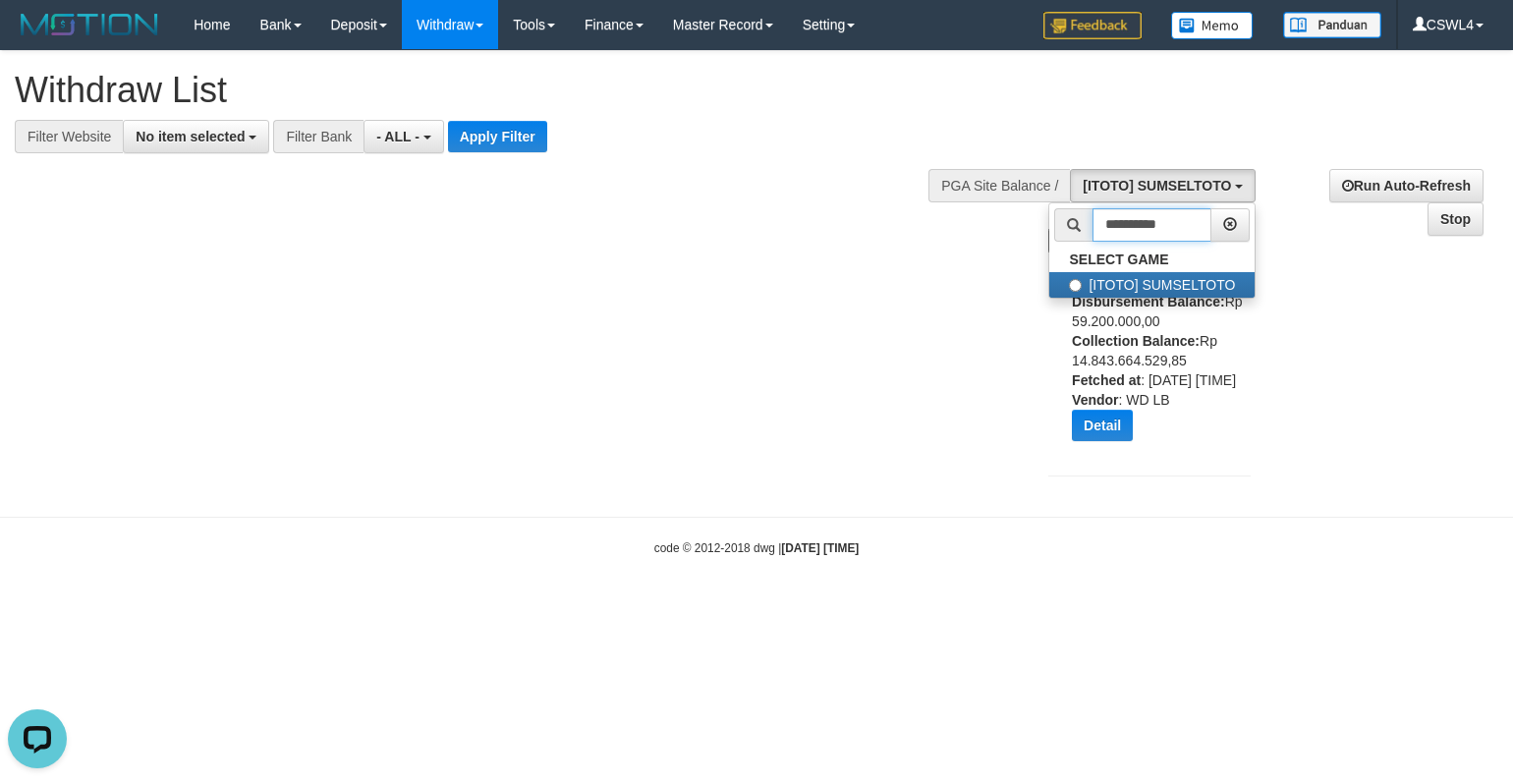 click on "**********" at bounding box center (1151, 225) 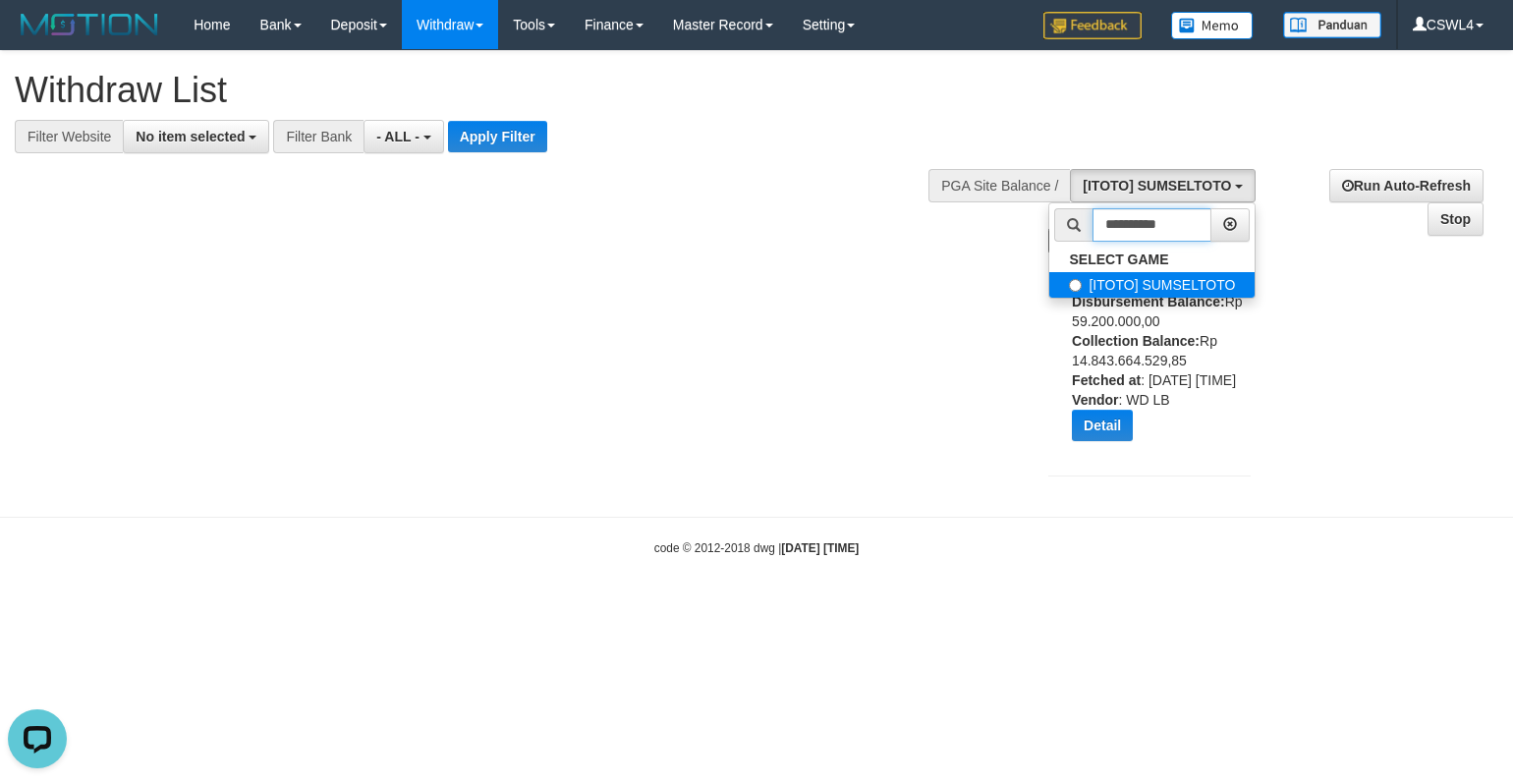 paste 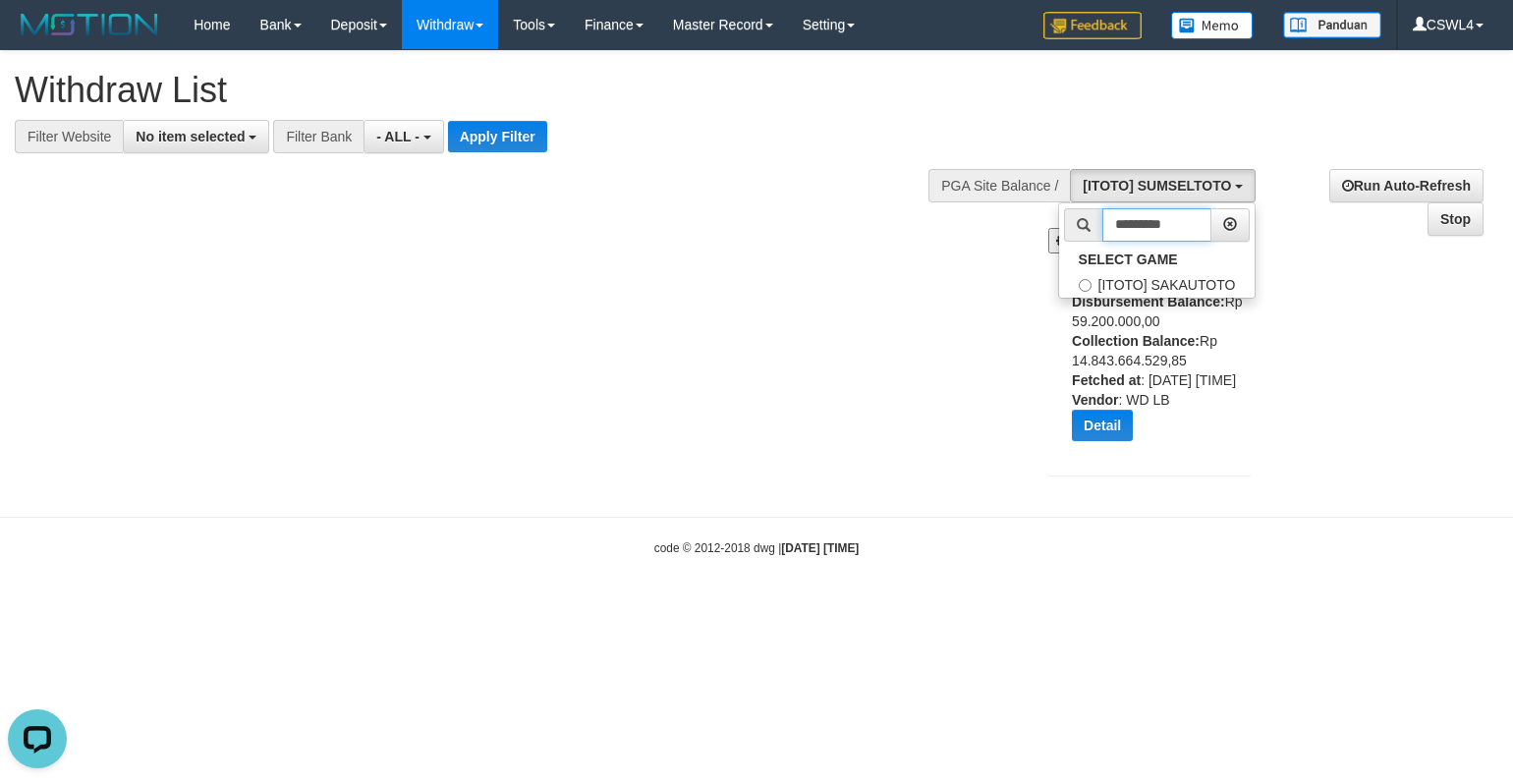 type on "*********" 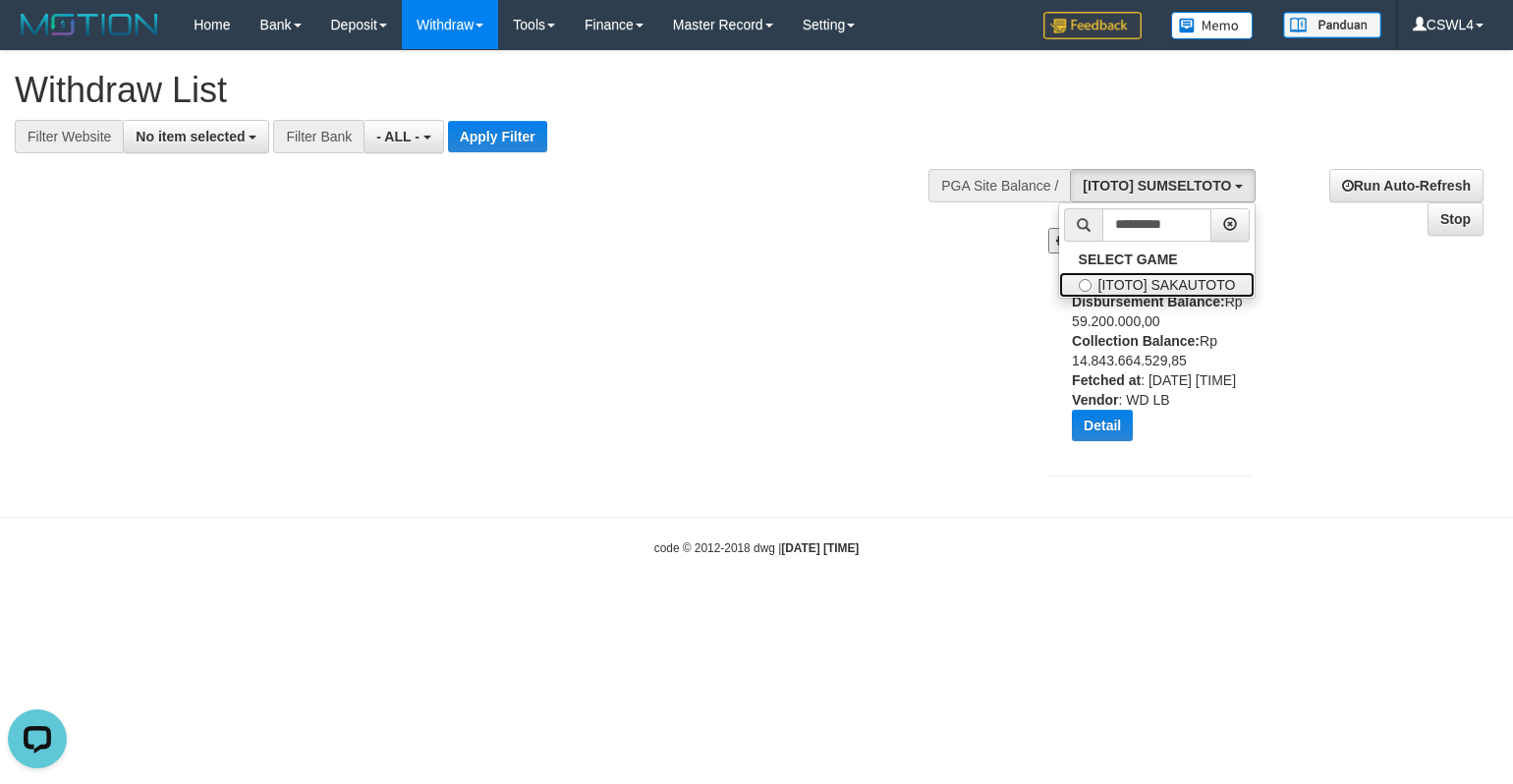 click on "[ITOTO] SAKAUTOTO" at bounding box center [1157, 285] 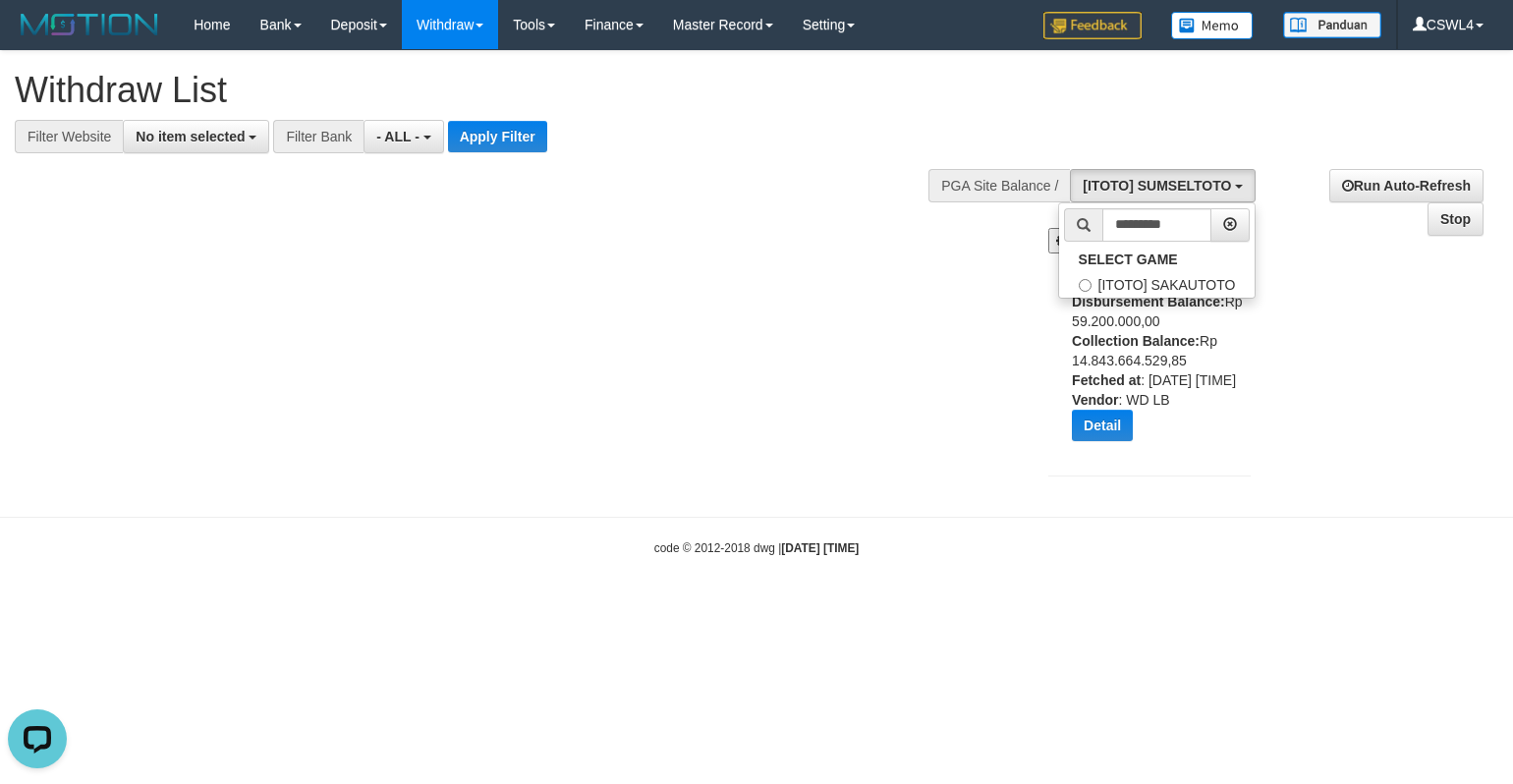 select on "***" 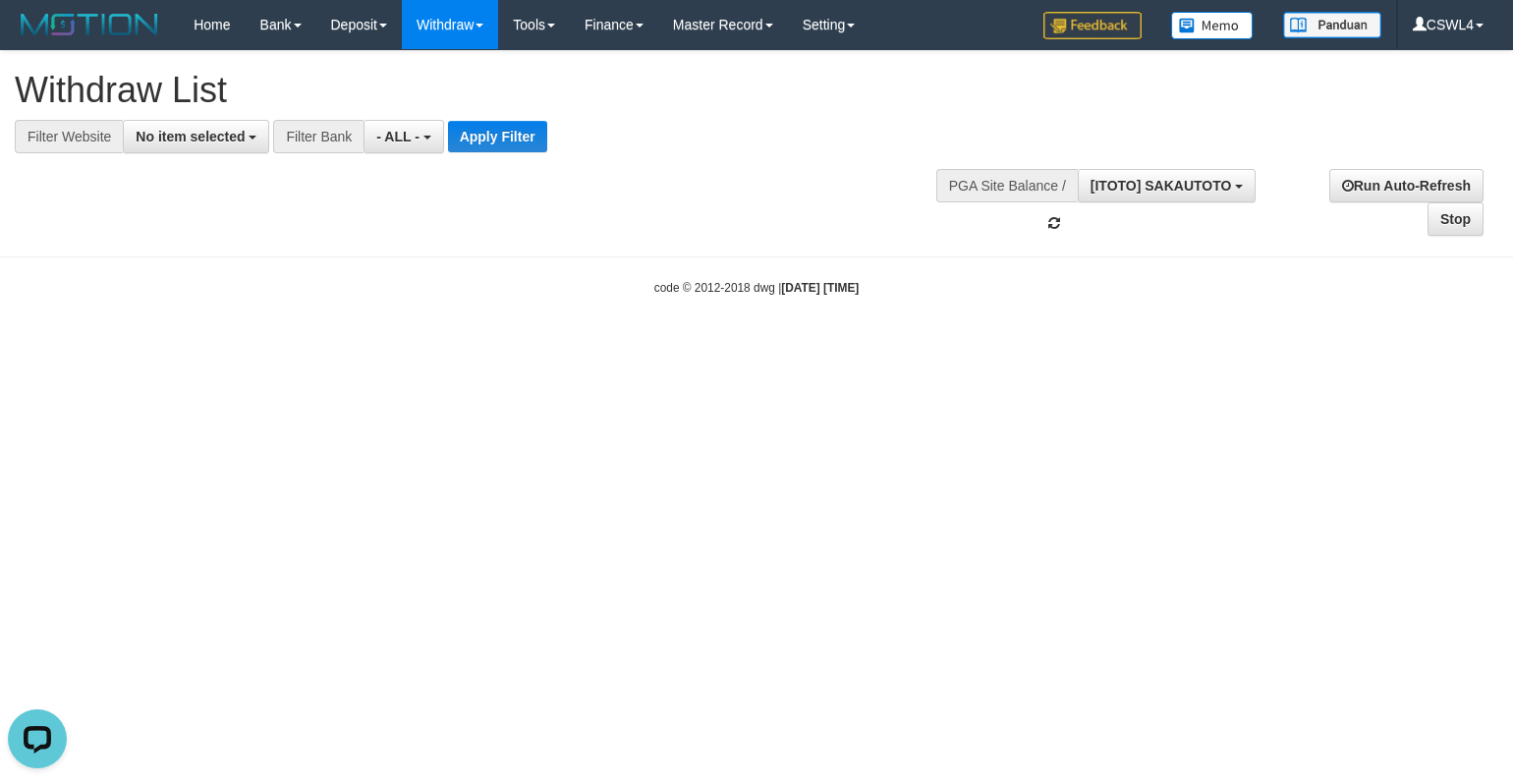 scroll, scrollTop: 19274, scrollLeft: 0, axis: vertical 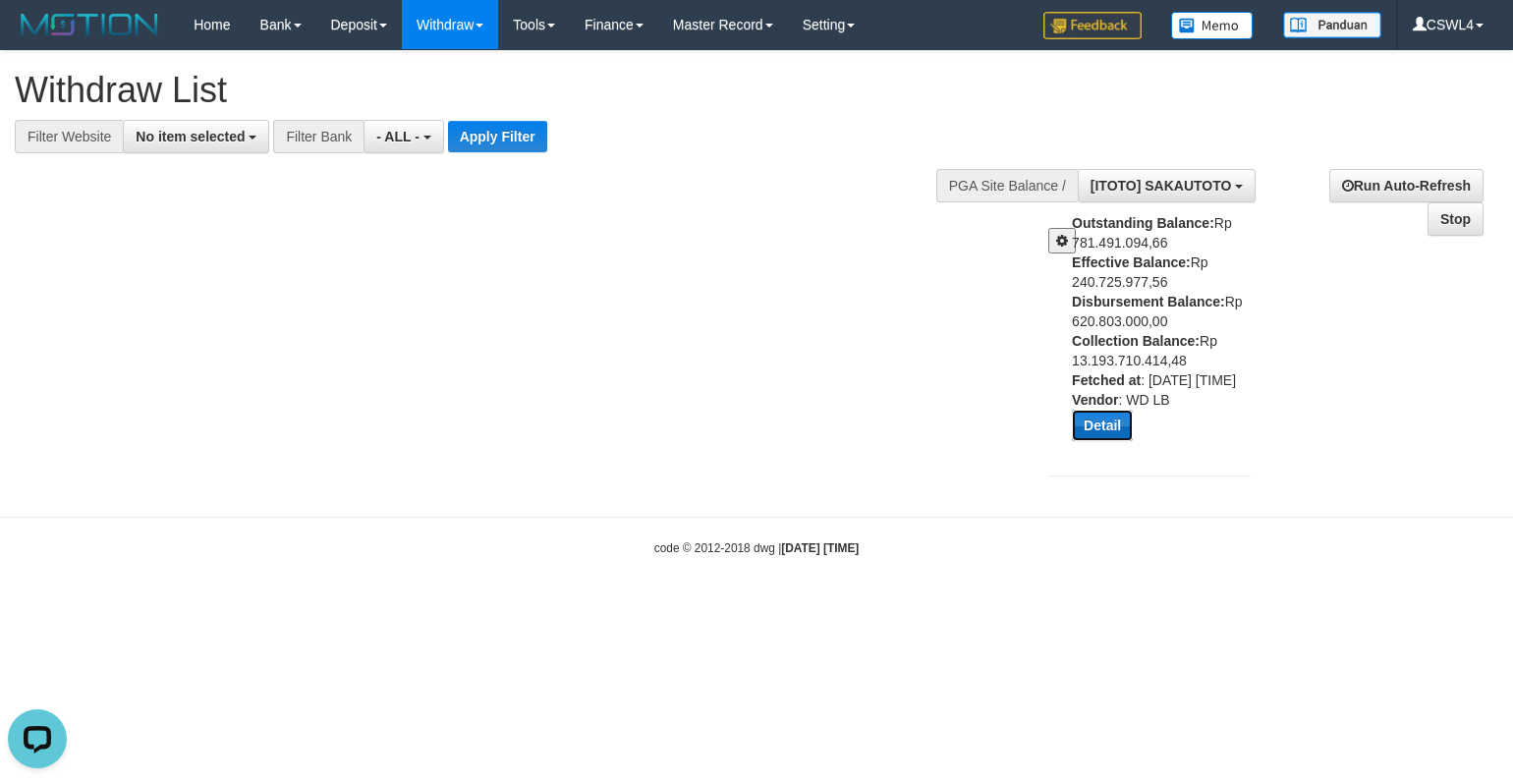 click on "Detail" at bounding box center (1102, 425) 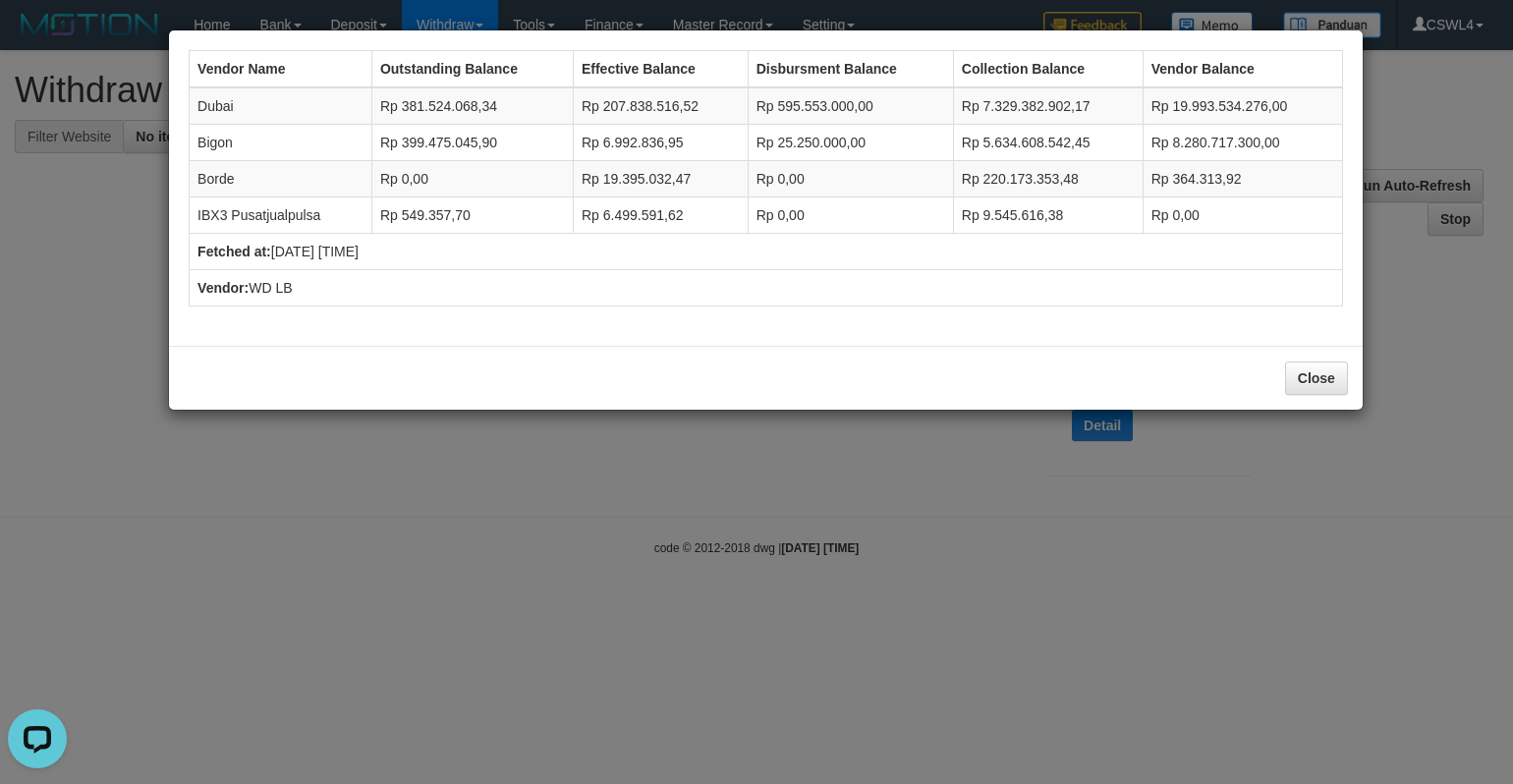 click on "Vendor Name
Outstanding Balance
Effective Balance
Disbursment Balance
Collection Balance
Vendor Balance
[CITY]
[CURRENCY] [NUMBER]
[CURRENCY] [NUMBER]
[CURRENCY] [NUMBER]
[CURRENCY] [NUMBER]
[CURRENCY] [NUMBER]
[CITY]
[CURRENCY] [NUMBER]
[CURRENCY] [NUMBER]
[CURRENCY] [NUMBER]
[CURRENCY] [NUMBER]
[CURRENCY] [NUMBER]
[CITY]
[CURRENCY] [NUMBER]
[CURRENCY] [NUMBER]
[CURRENCY] [NUMBER]
[CURRENCY] [NUMBER]
[CURRENCY] [NUMBER] [CURRENCY] [NUMBER]" at bounding box center (756, 392) 